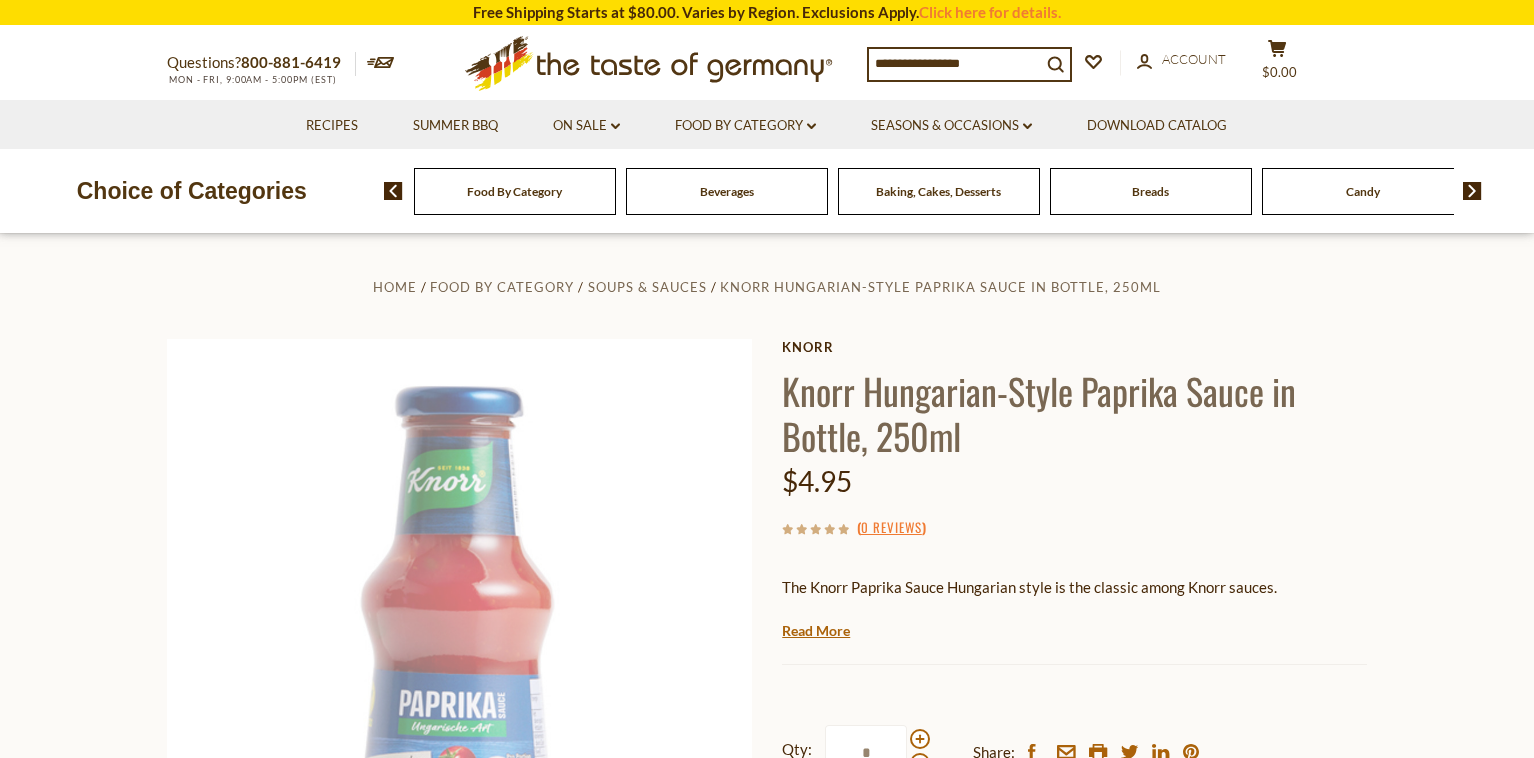 scroll, scrollTop: 0, scrollLeft: 0, axis: both 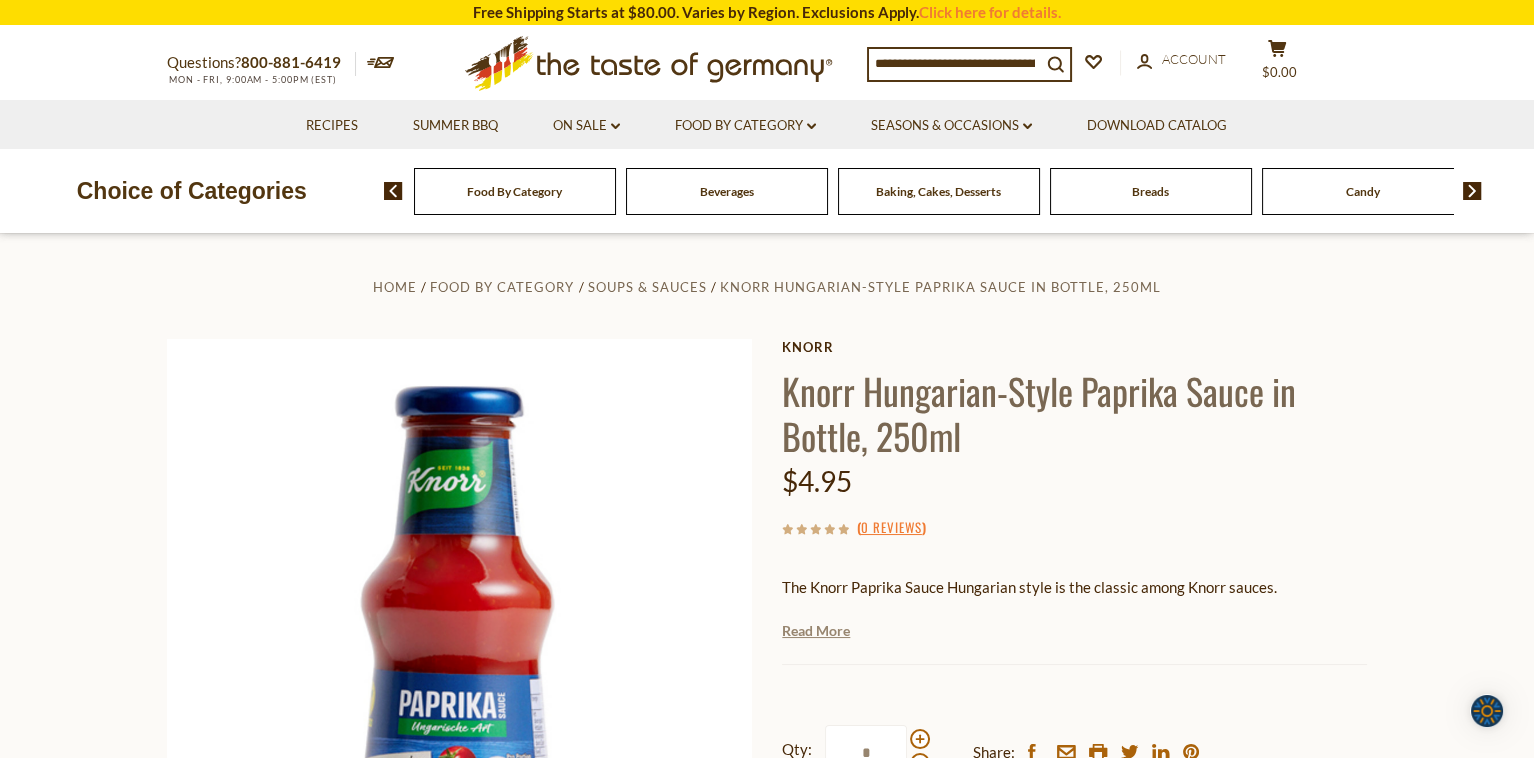 click on "Read More" at bounding box center (816, 631) 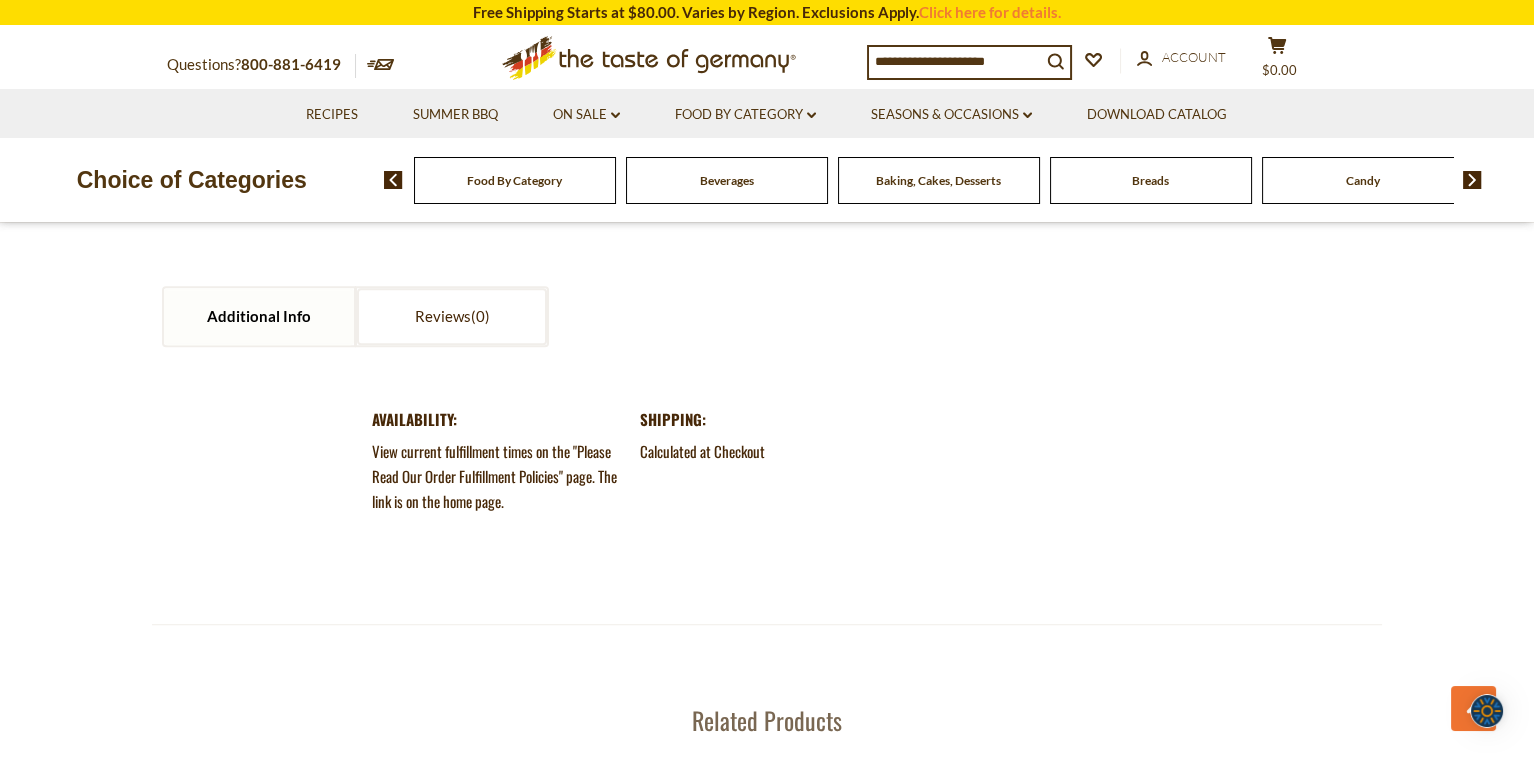 scroll, scrollTop: 2133, scrollLeft: 0, axis: vertical 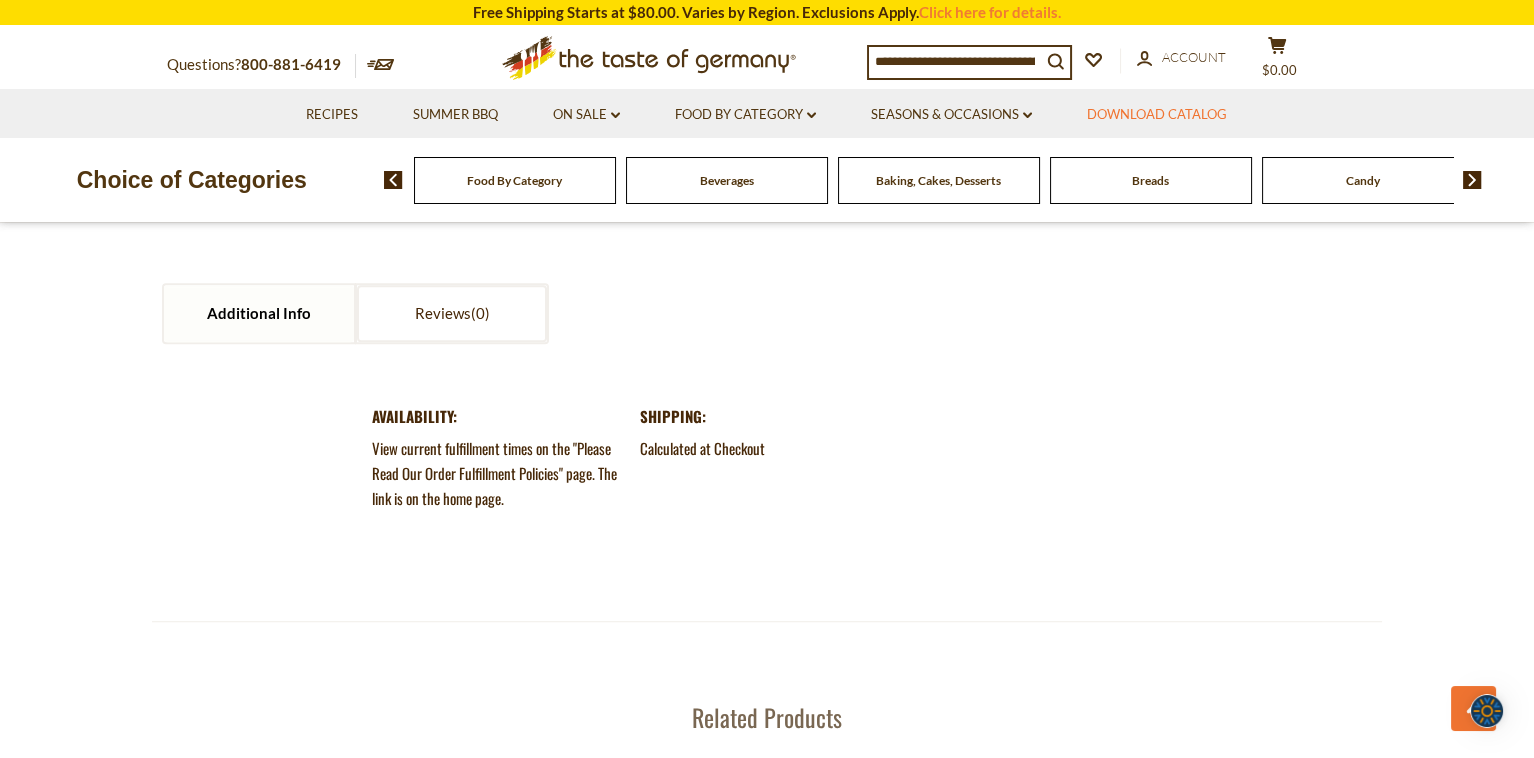 click on "Download Catalog" at bounding box center (1157, 115) 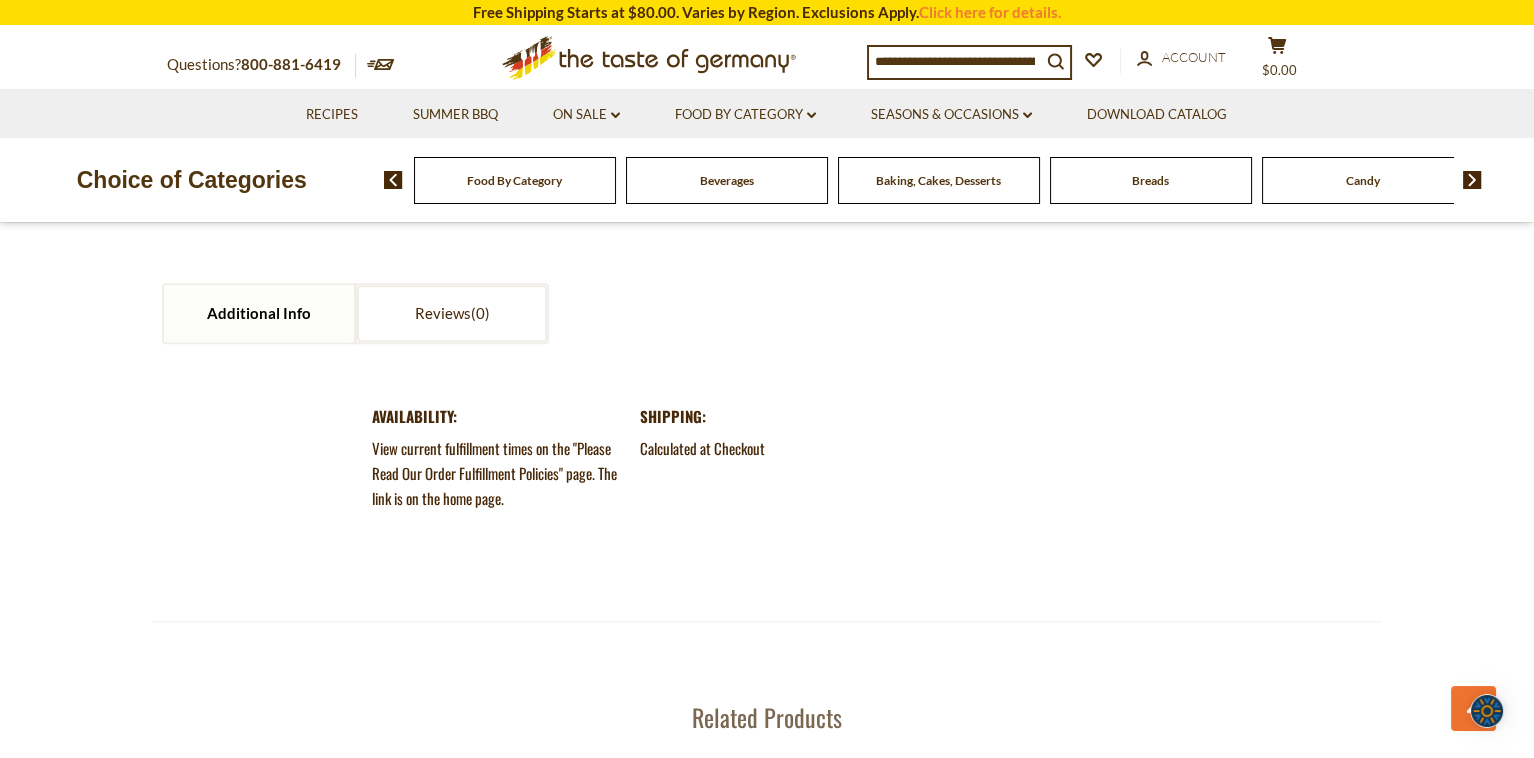 click on "Baking, Cakes, Desserts" at bounding box center (515, 180) 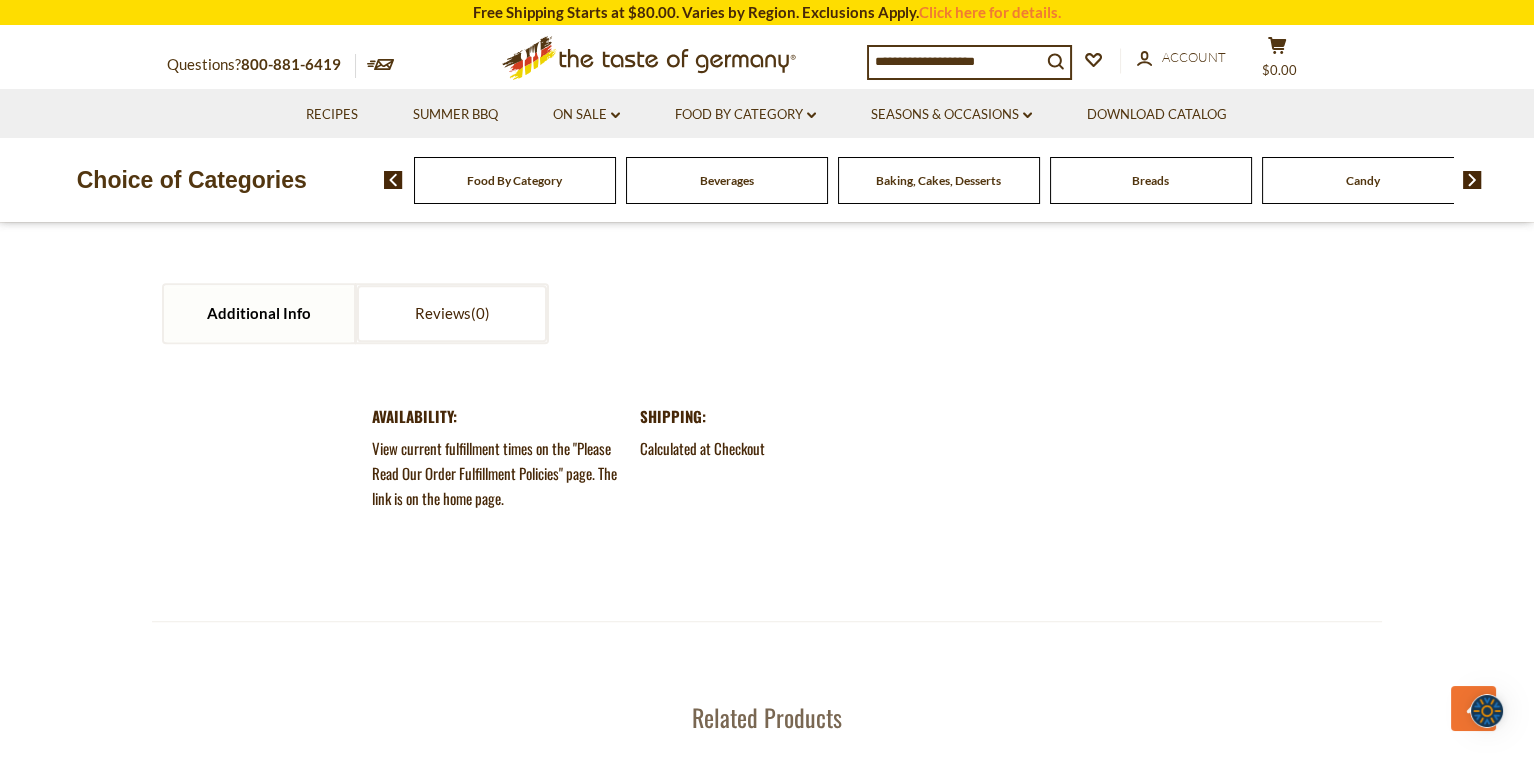 click on "Baking, Cakes, Desserts" at bounding box center (938, 180) 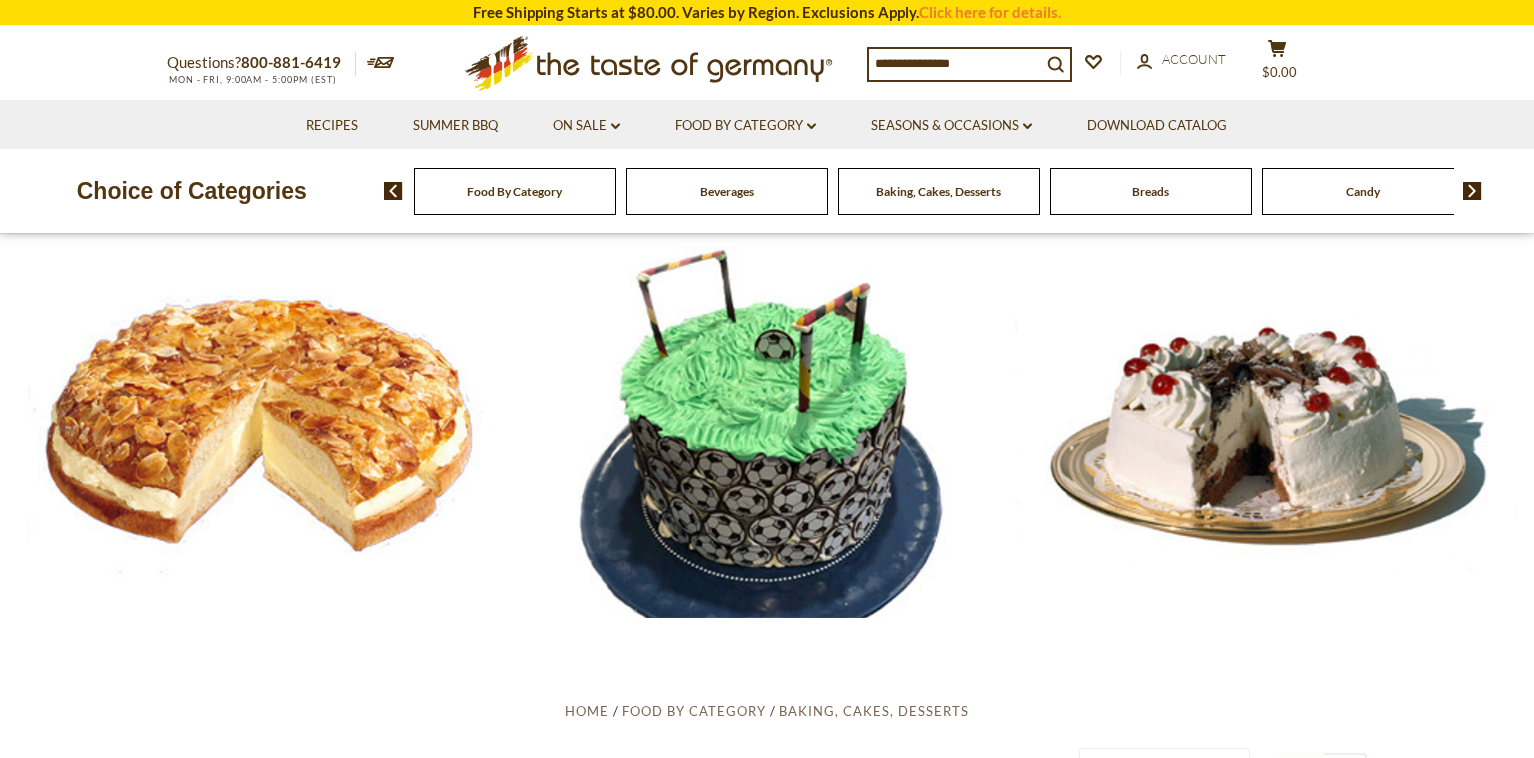 scroll, scrollTop: 0, scrollLeft: 0, axis: both 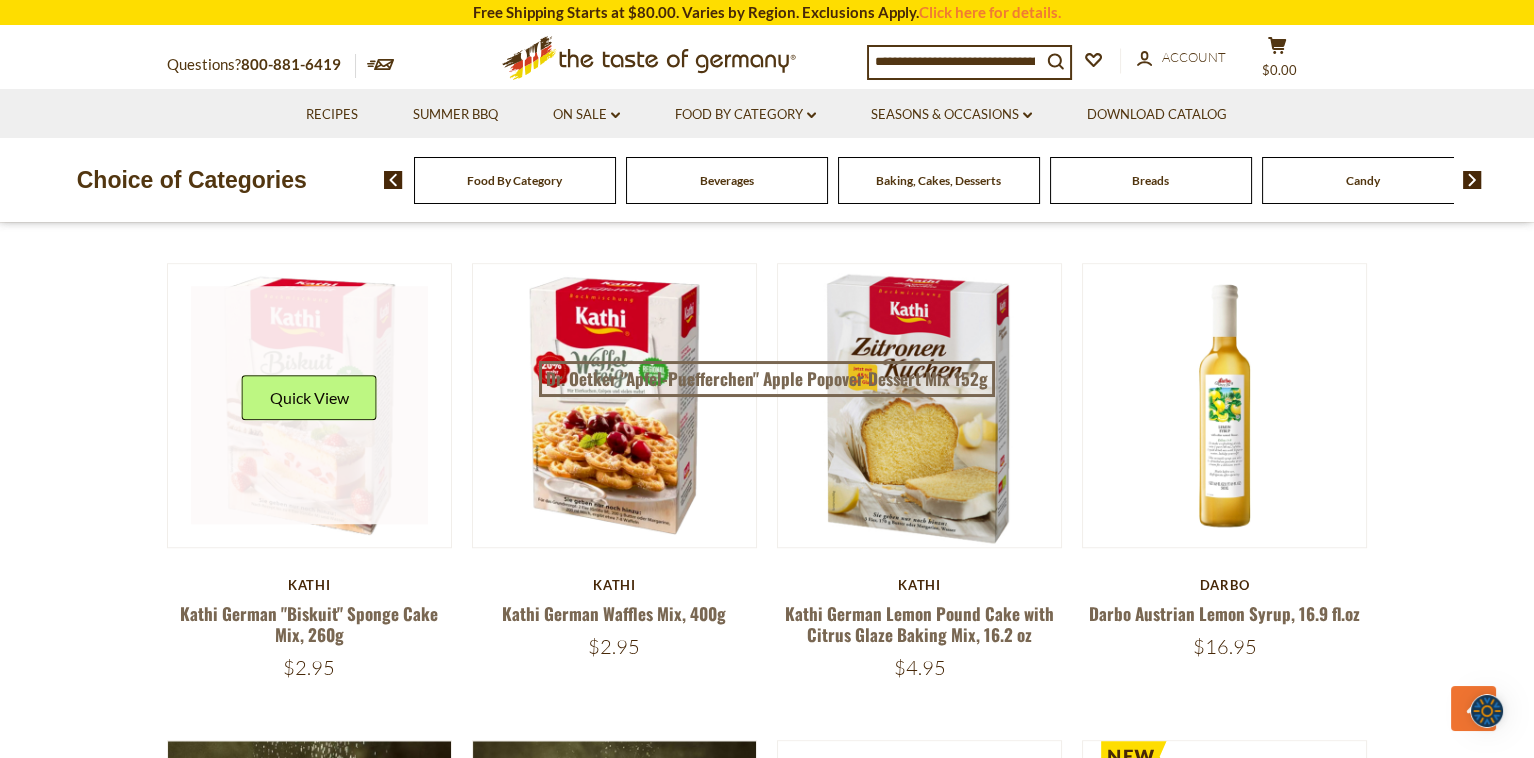click at bounding box center [310, 405] 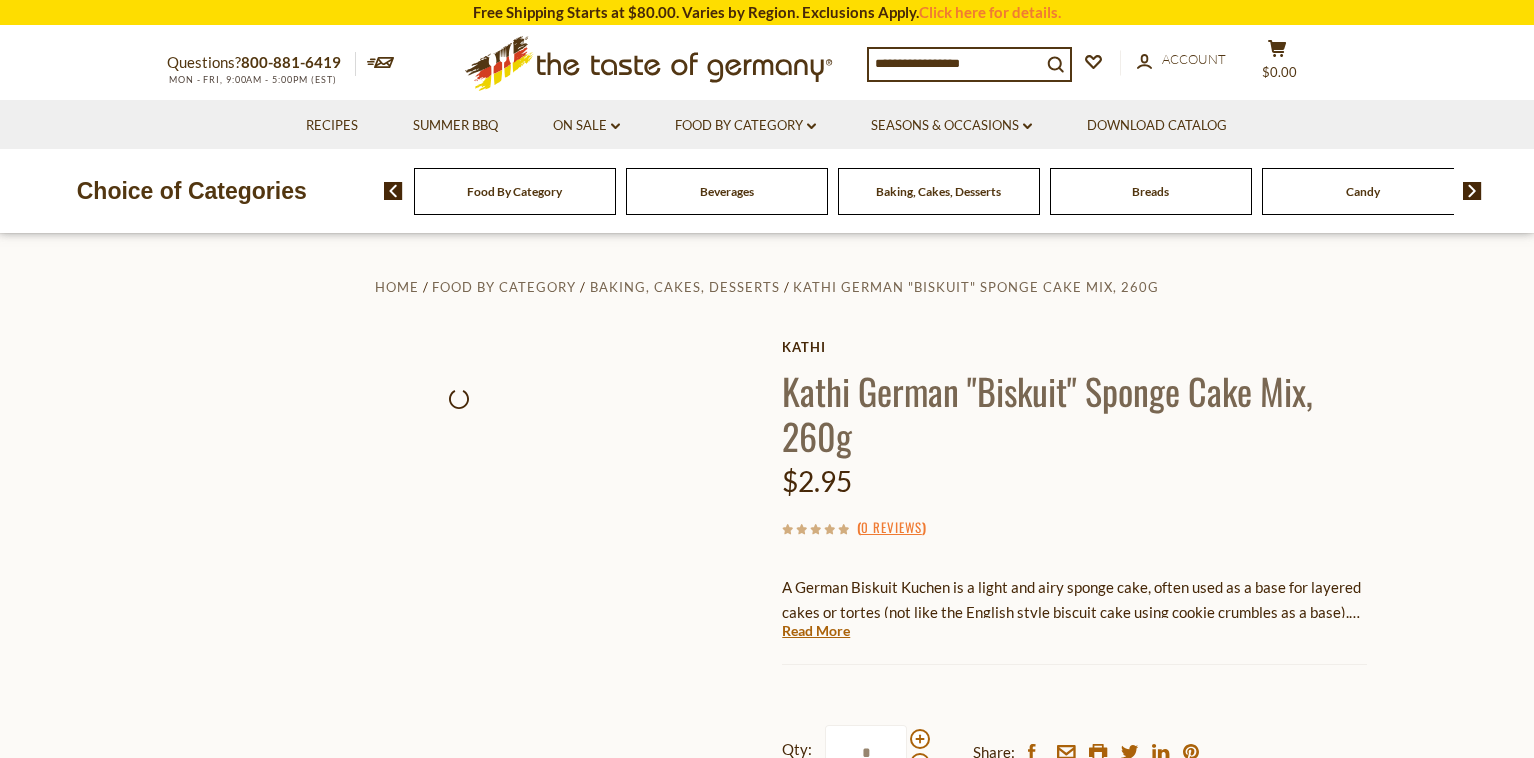 scroll, scrollTop: 0, scrollLeft: 0, axis: both 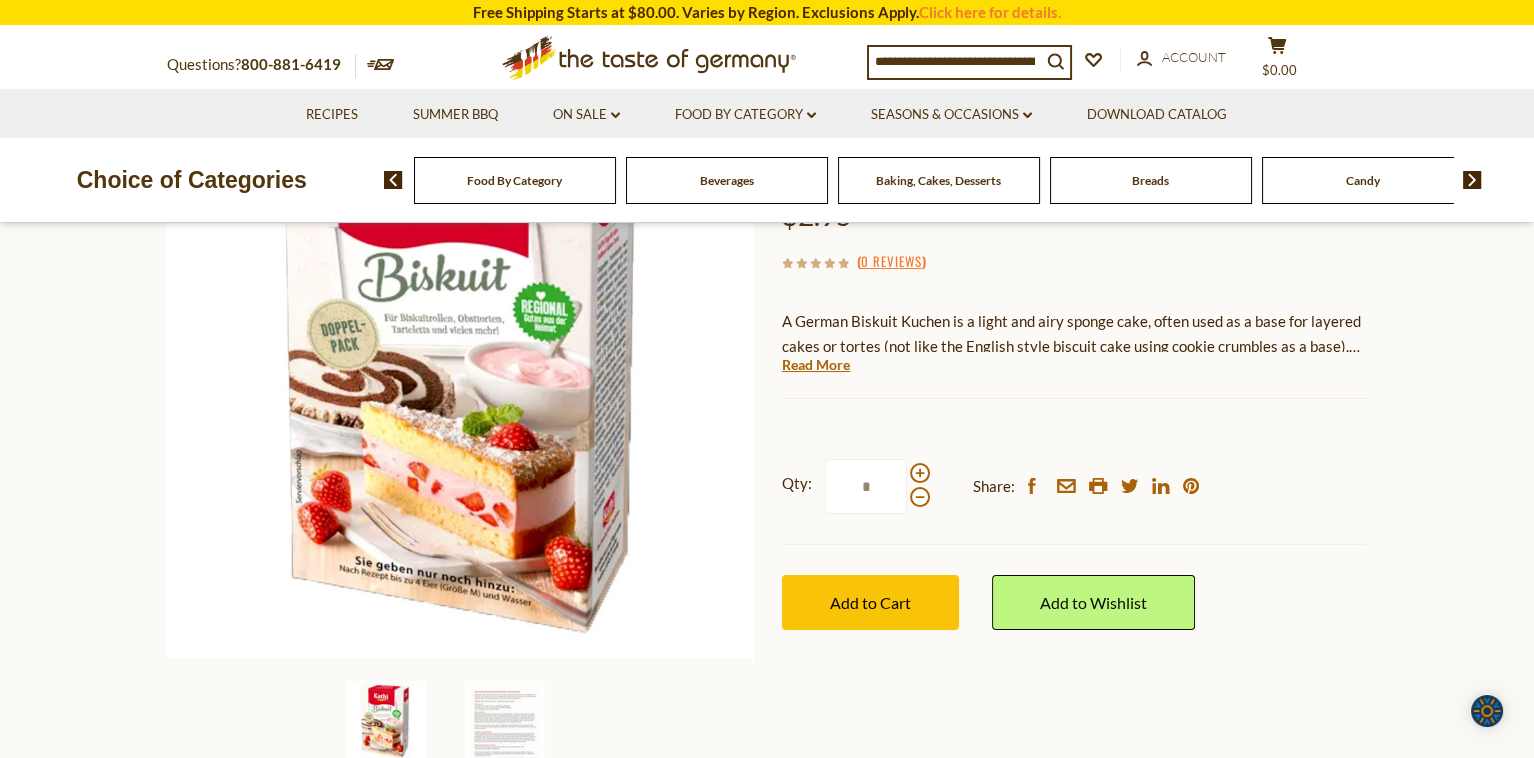 click on "A German Biskuit Kuchen is a light and airy sponge cake, often used as a base for layered cakes or tortes (not like the English style biscuit cake using cookie crumbles as a base)." at bounding box center (1071, 333) 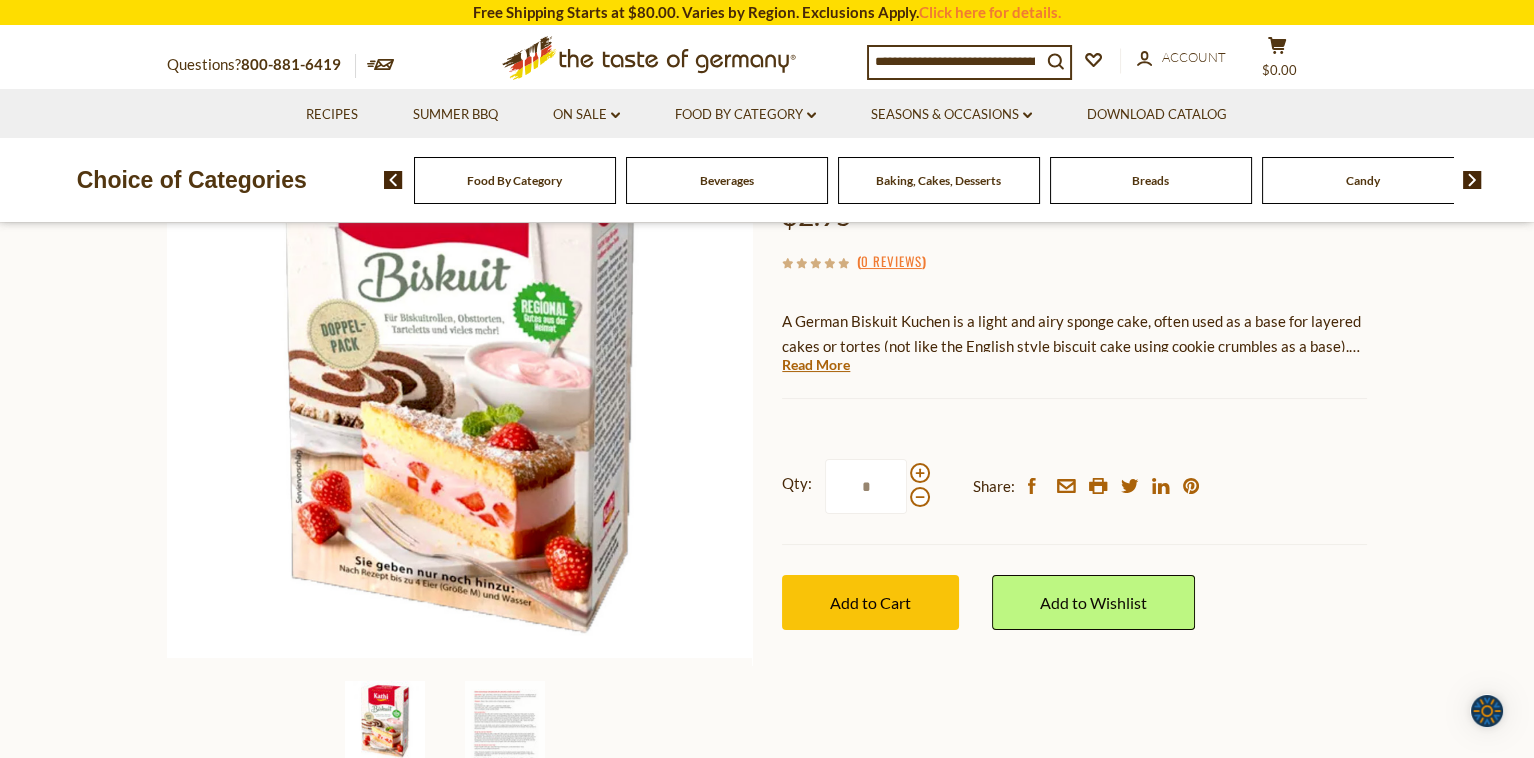 click on "A German Biskuit Kuchen is a light and airy sponge cake, often used as a base for layered cakes or tortes (not like the English style biscuit cake using cookie crumbles as a base)." at bounding box center (1071, 333) 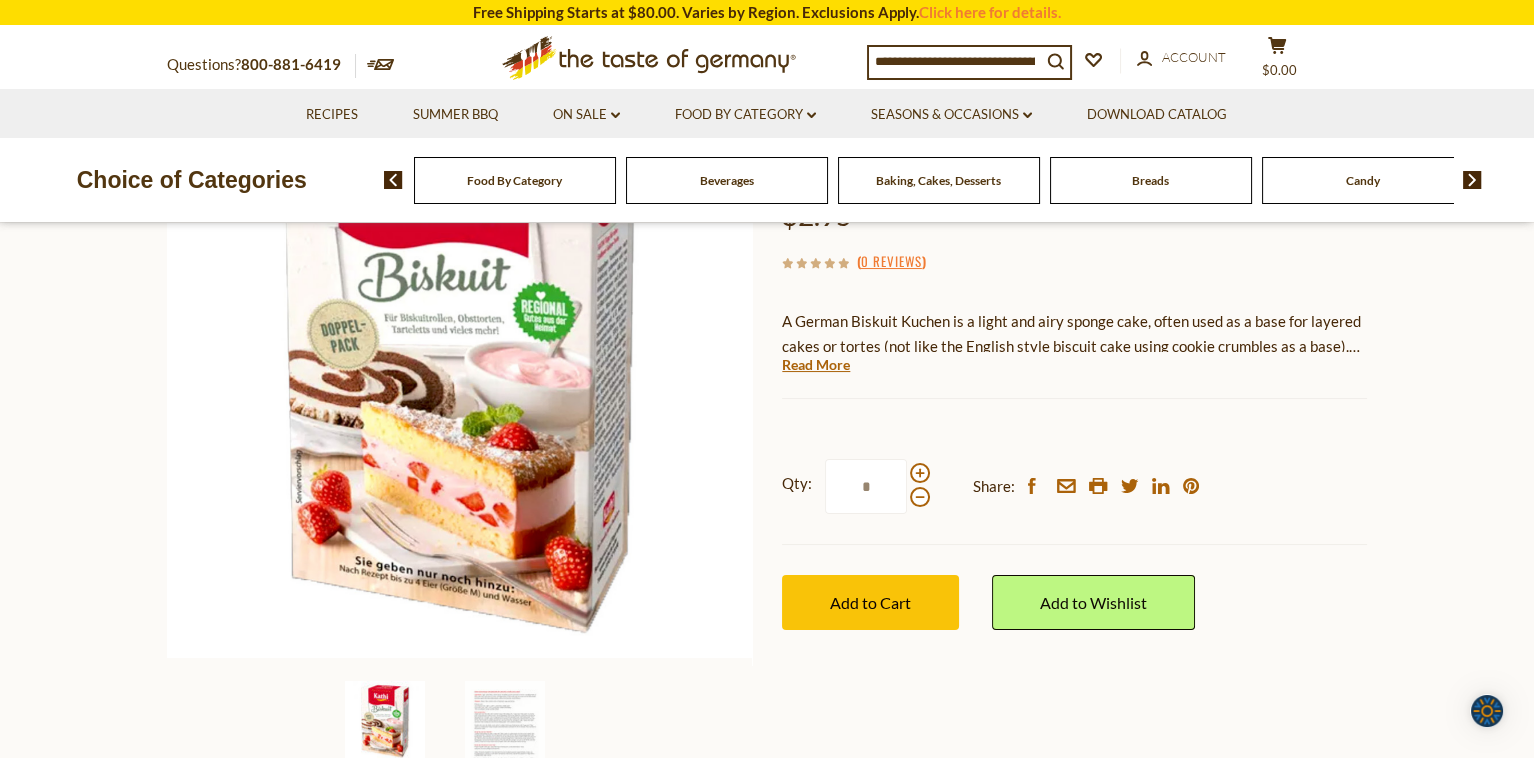 click on "A German Biskuit Kuchen is a light and airy sponge cake, often used as a base for layered cakes or tortes (not like the English style biscuit cake using cookie crumbles as a base)." at bounding box center [1071, 333] 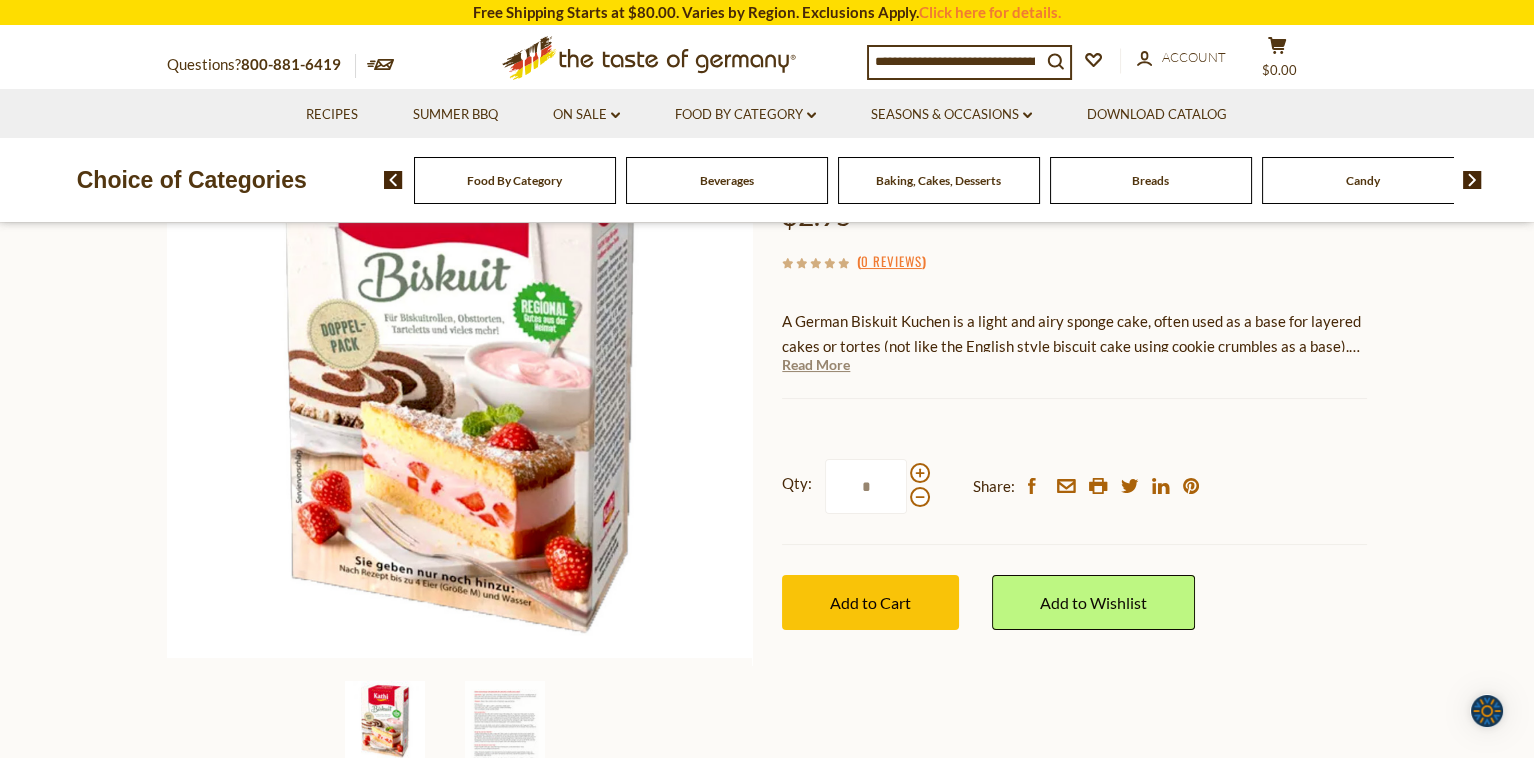 click on "Read More" at bounding box center (816, 365) 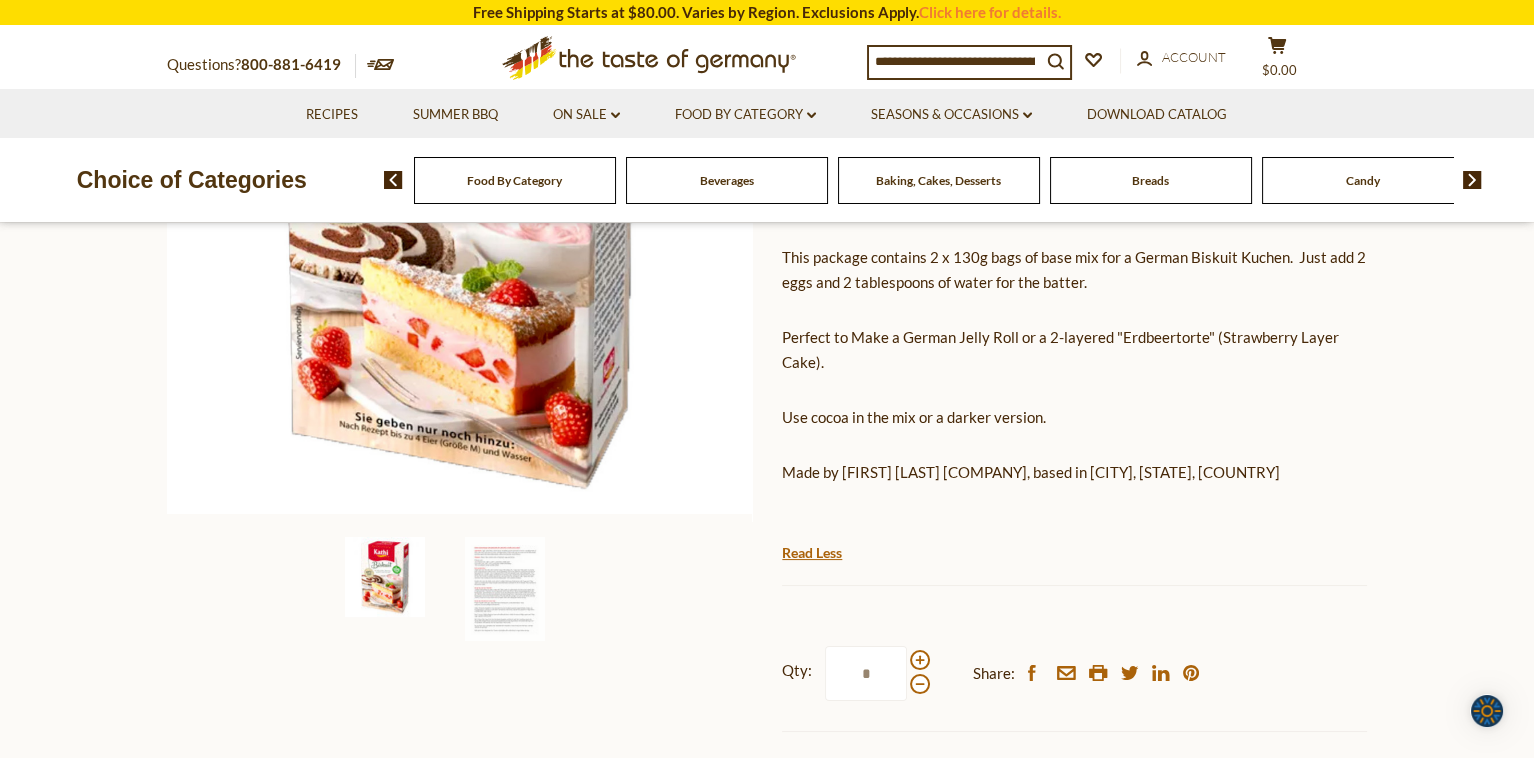 scroll, scrollTop: 466, scrollLeft: 0, axis: vertical 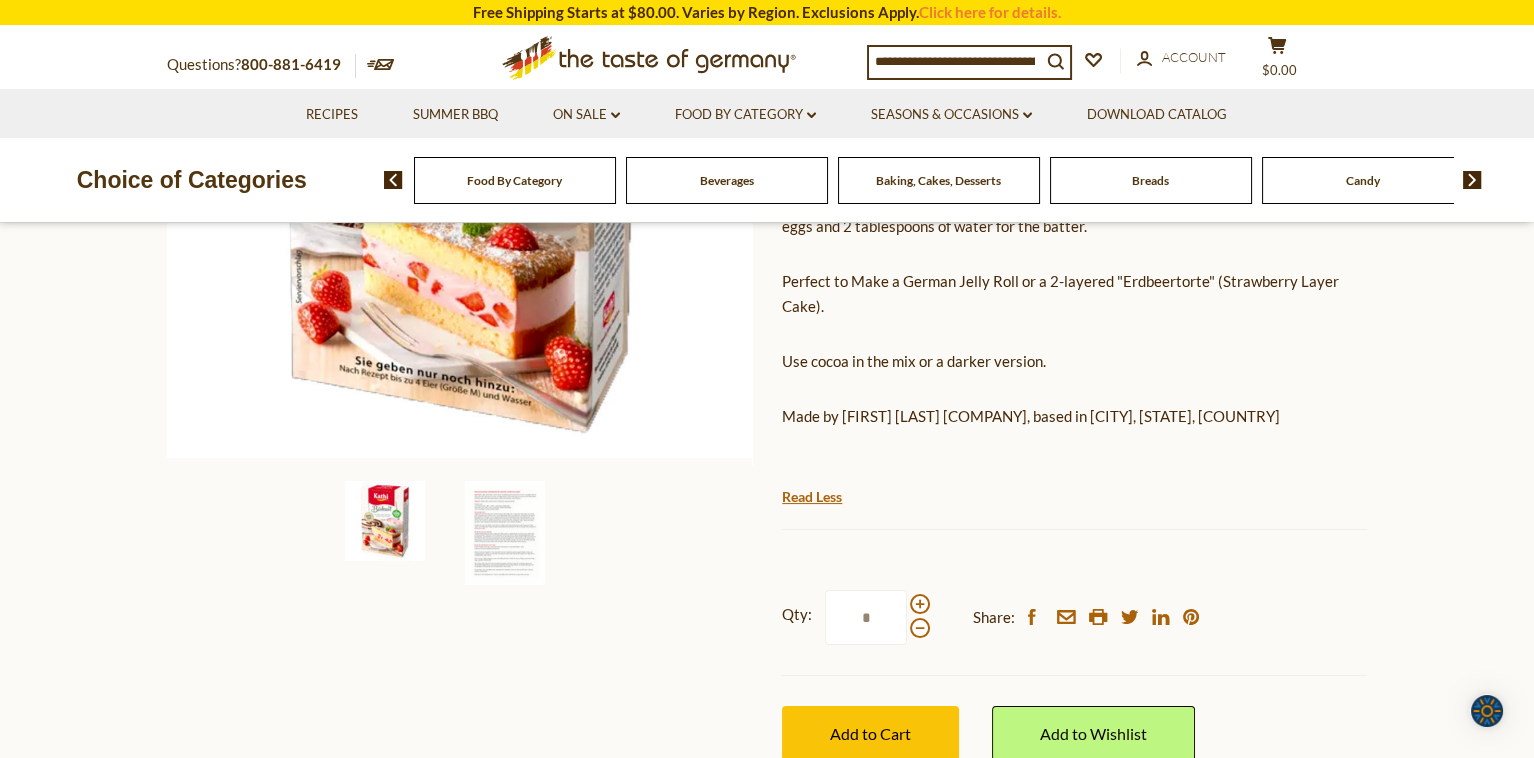 click on "Baking, Cakes, Desserts" at bounding box center (938, 180) 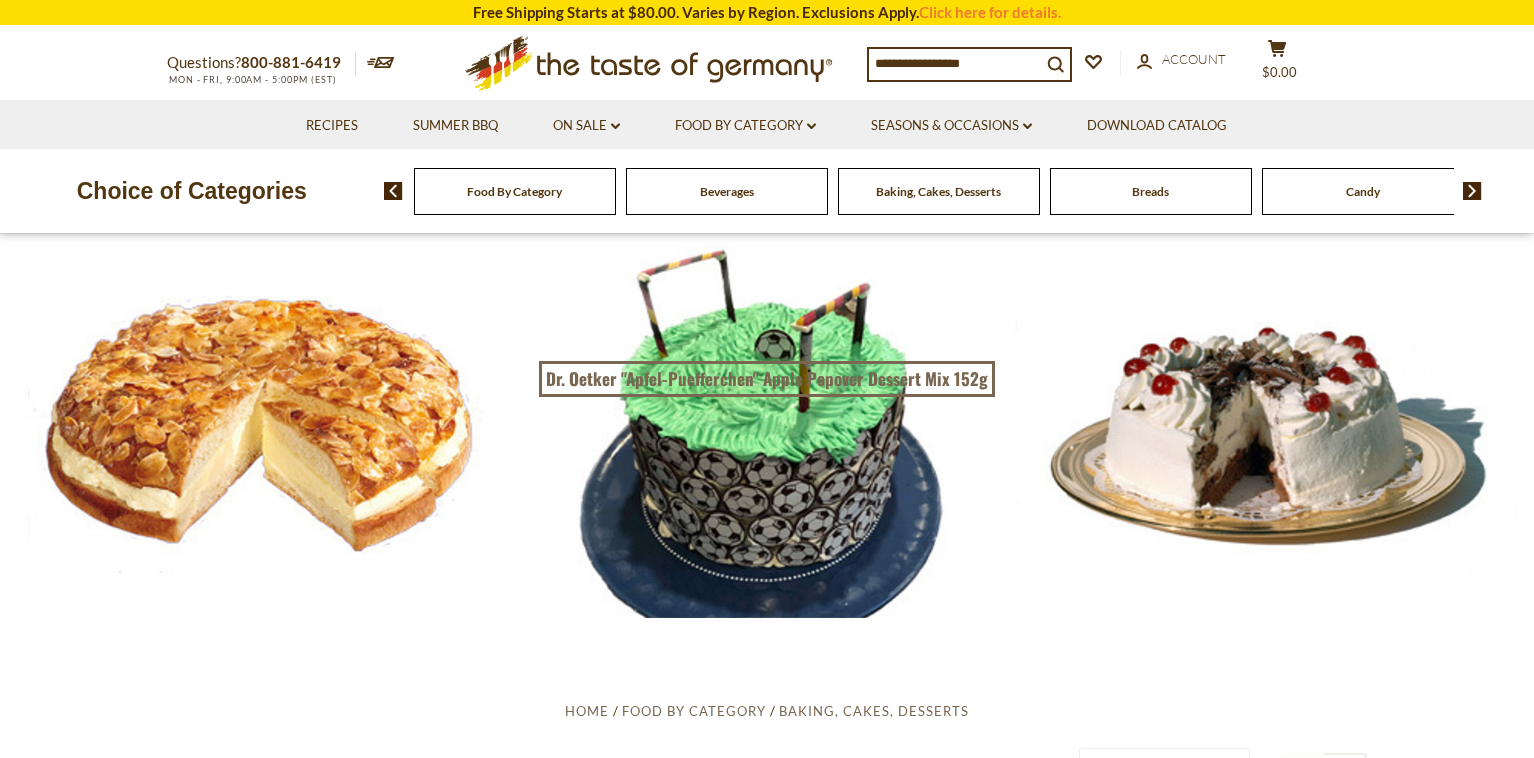 scroll, scrollTop: 0, scrollLeft: 0, axis: both 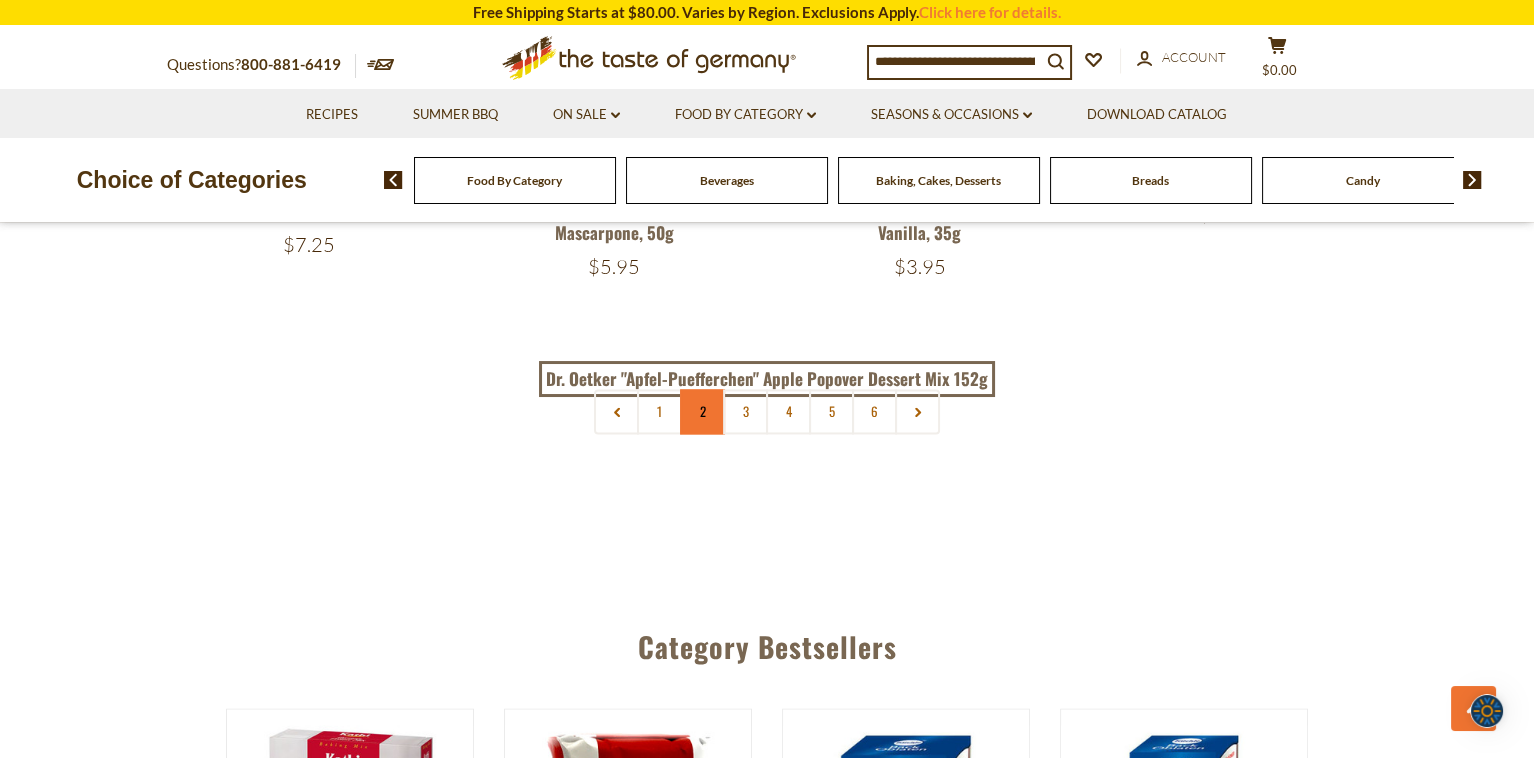 click on "2" at bounding box center (702, 411) 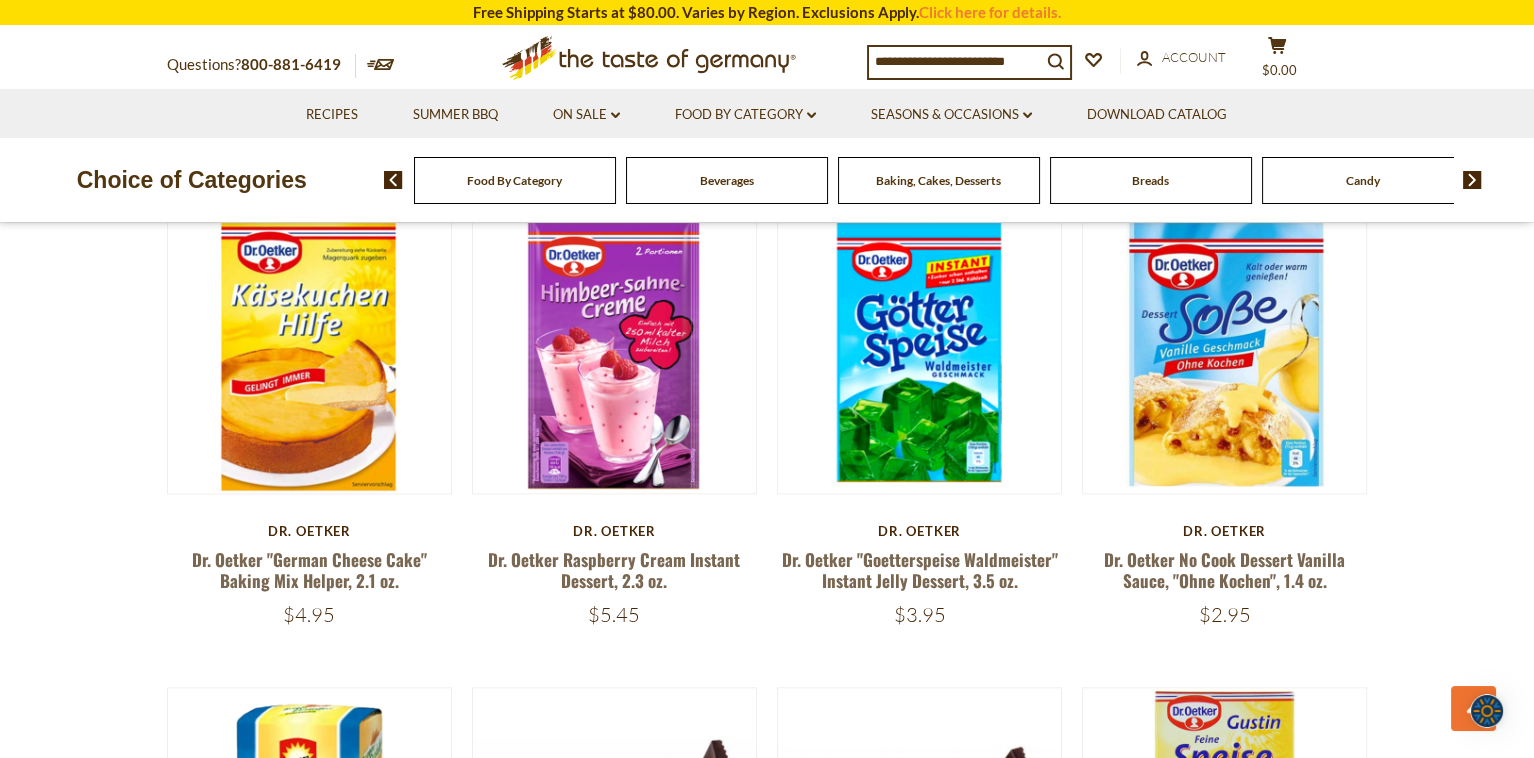 scroll, scrollTop: 3947, scrollLeft: 0, axis: vertical 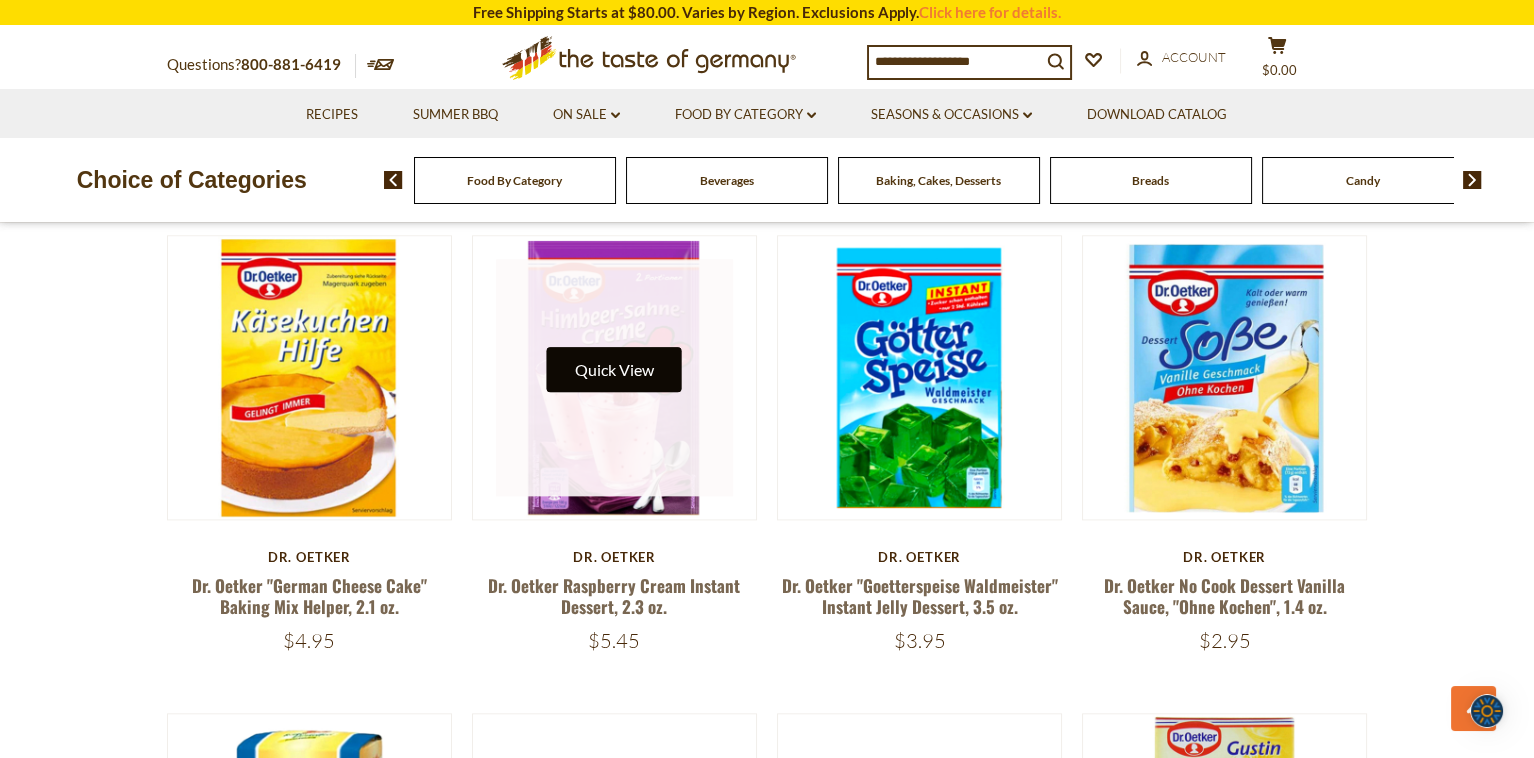click on "Quick View" at bounding box center (614, 369) 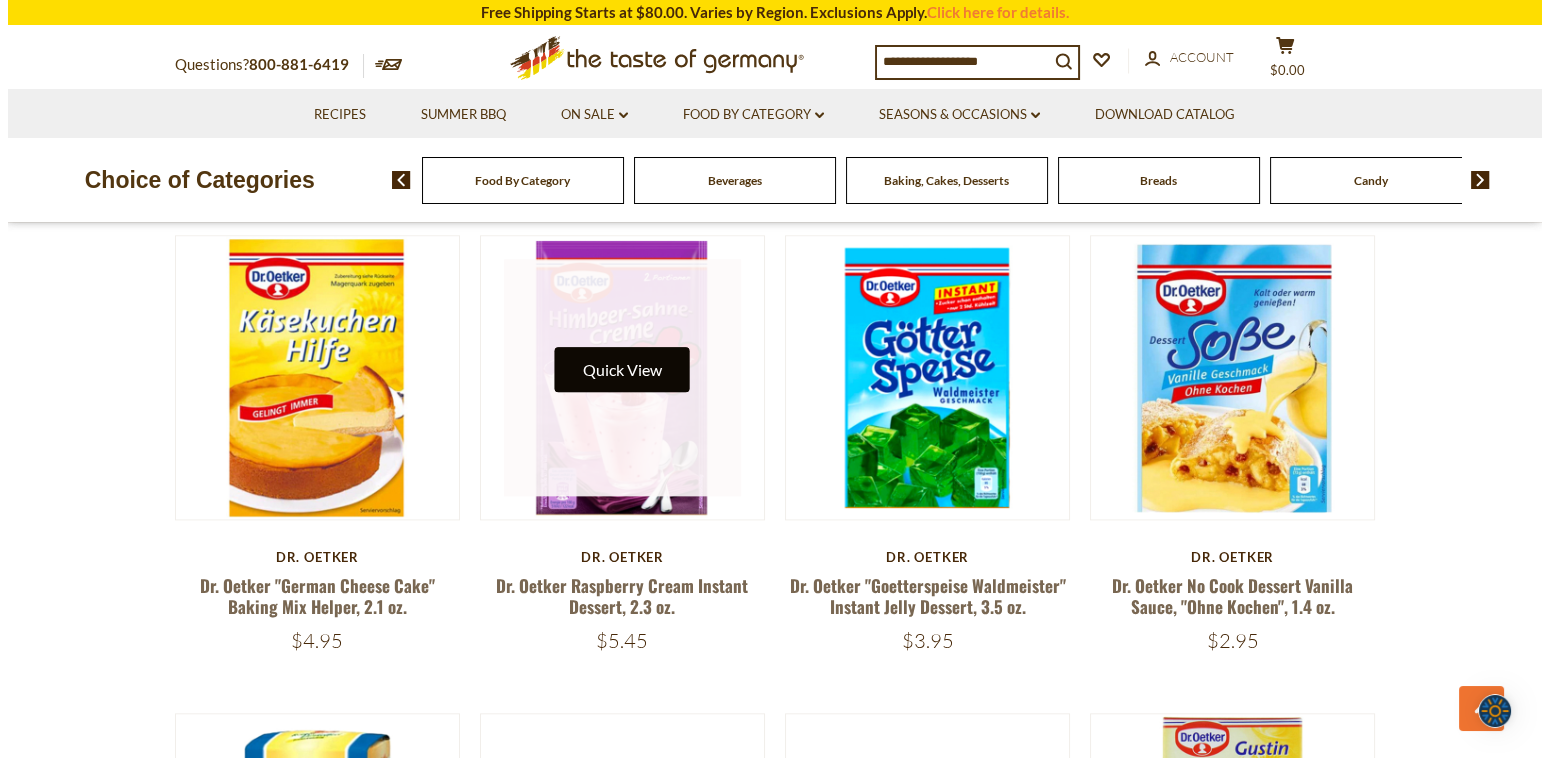 scroll, scrollTop: 3951, scrollLeft: 0, axis: vertical 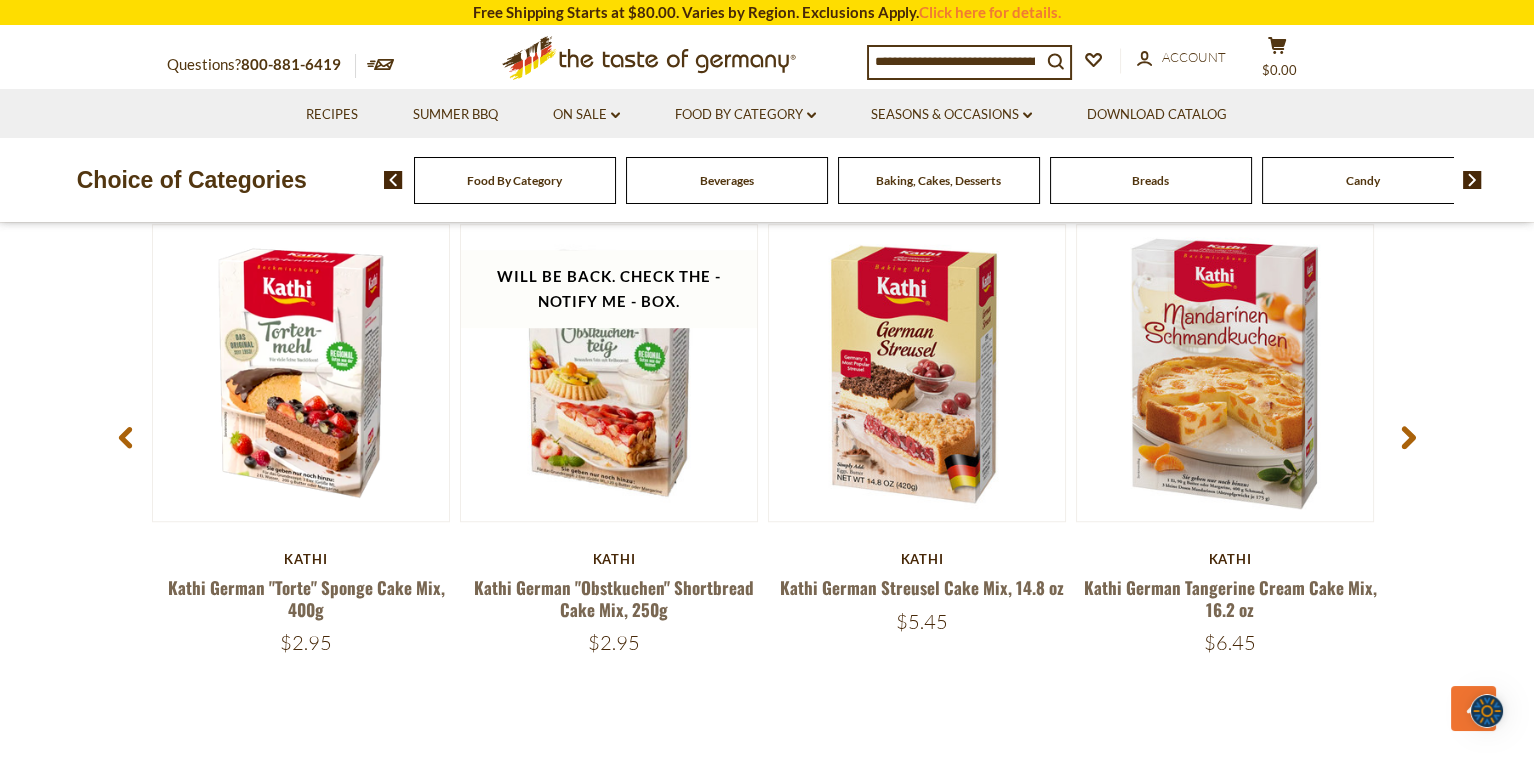 click 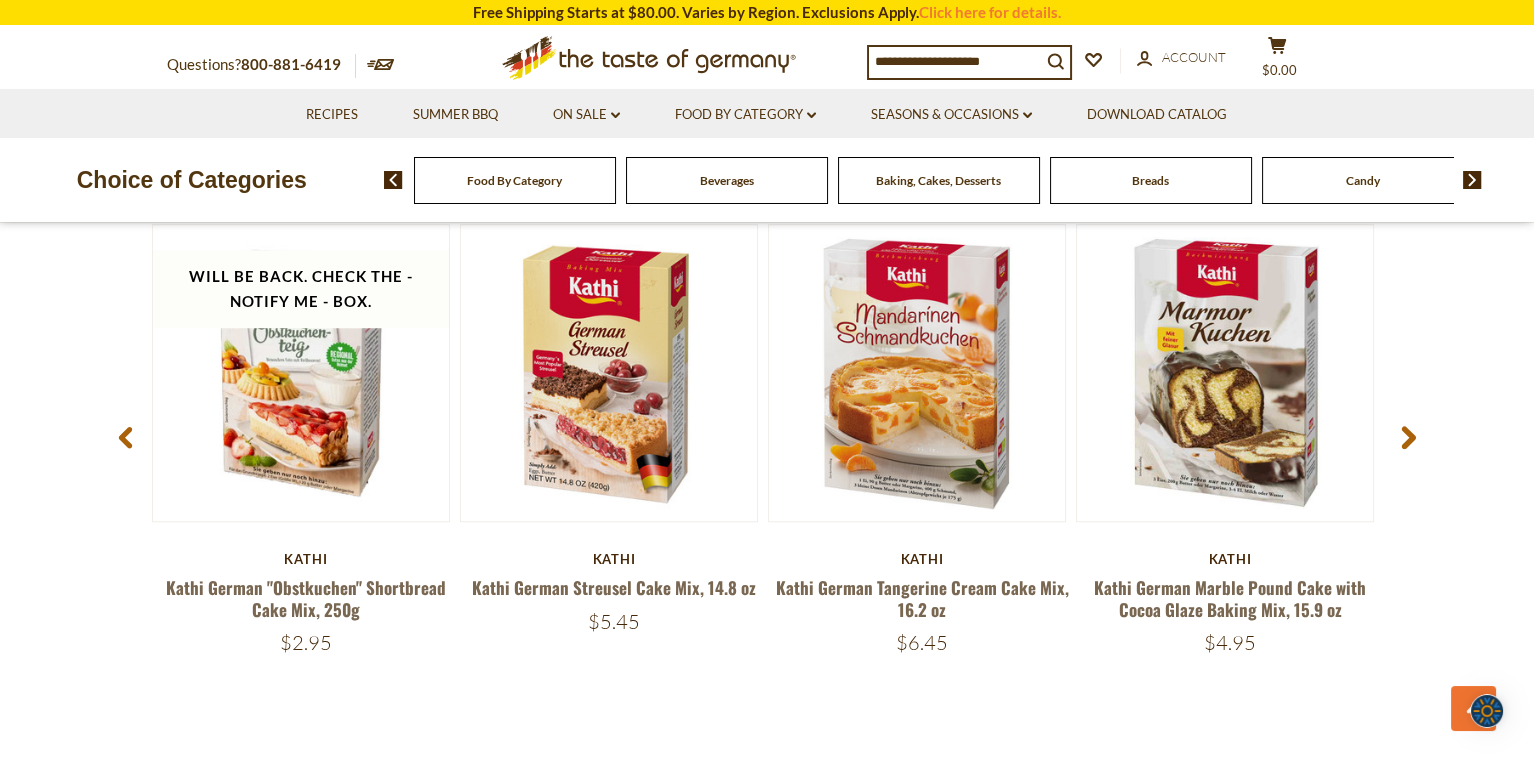 click at bounding box center [1408, 440] 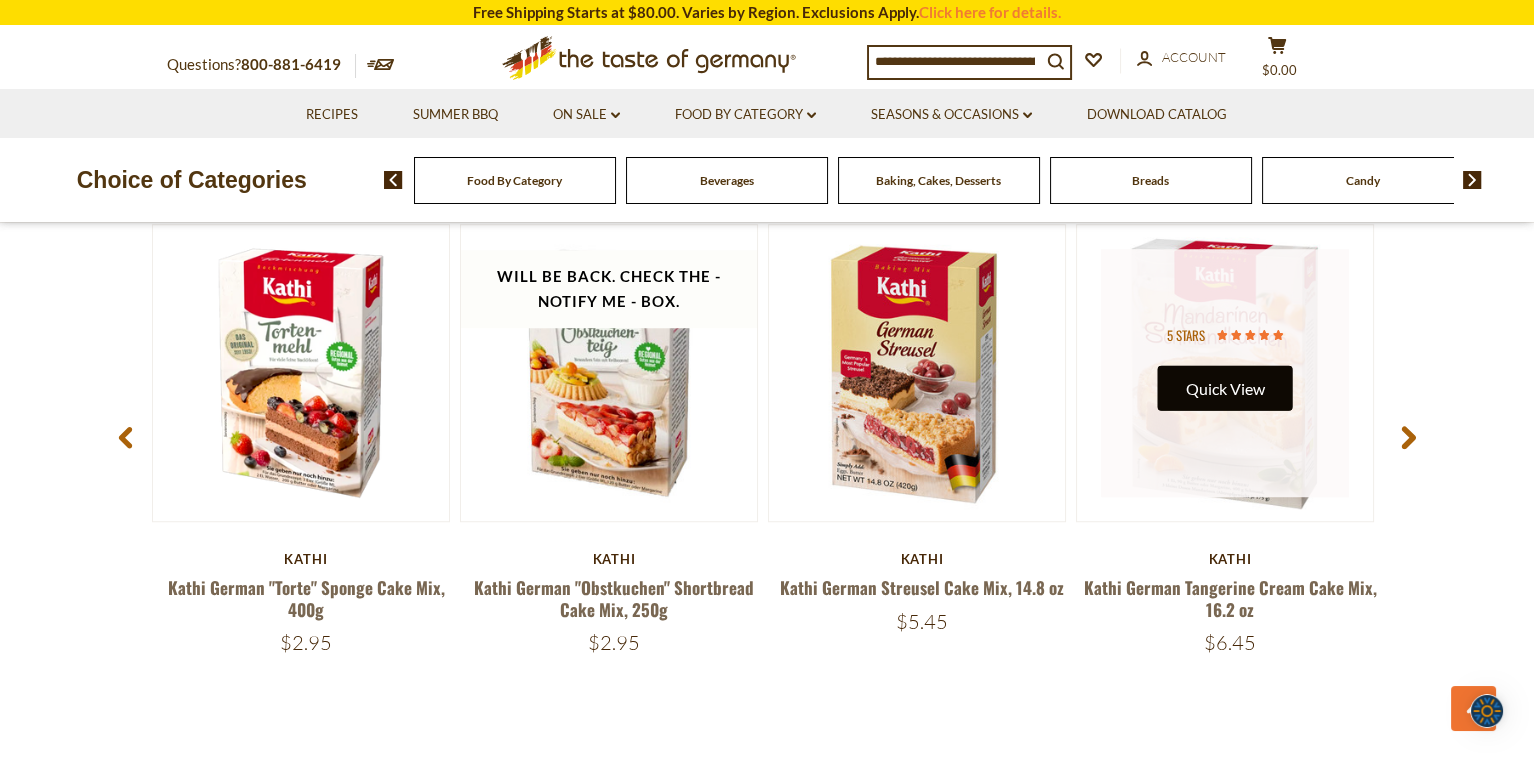 click on "Quick View" at bounding box center [1225, 388] 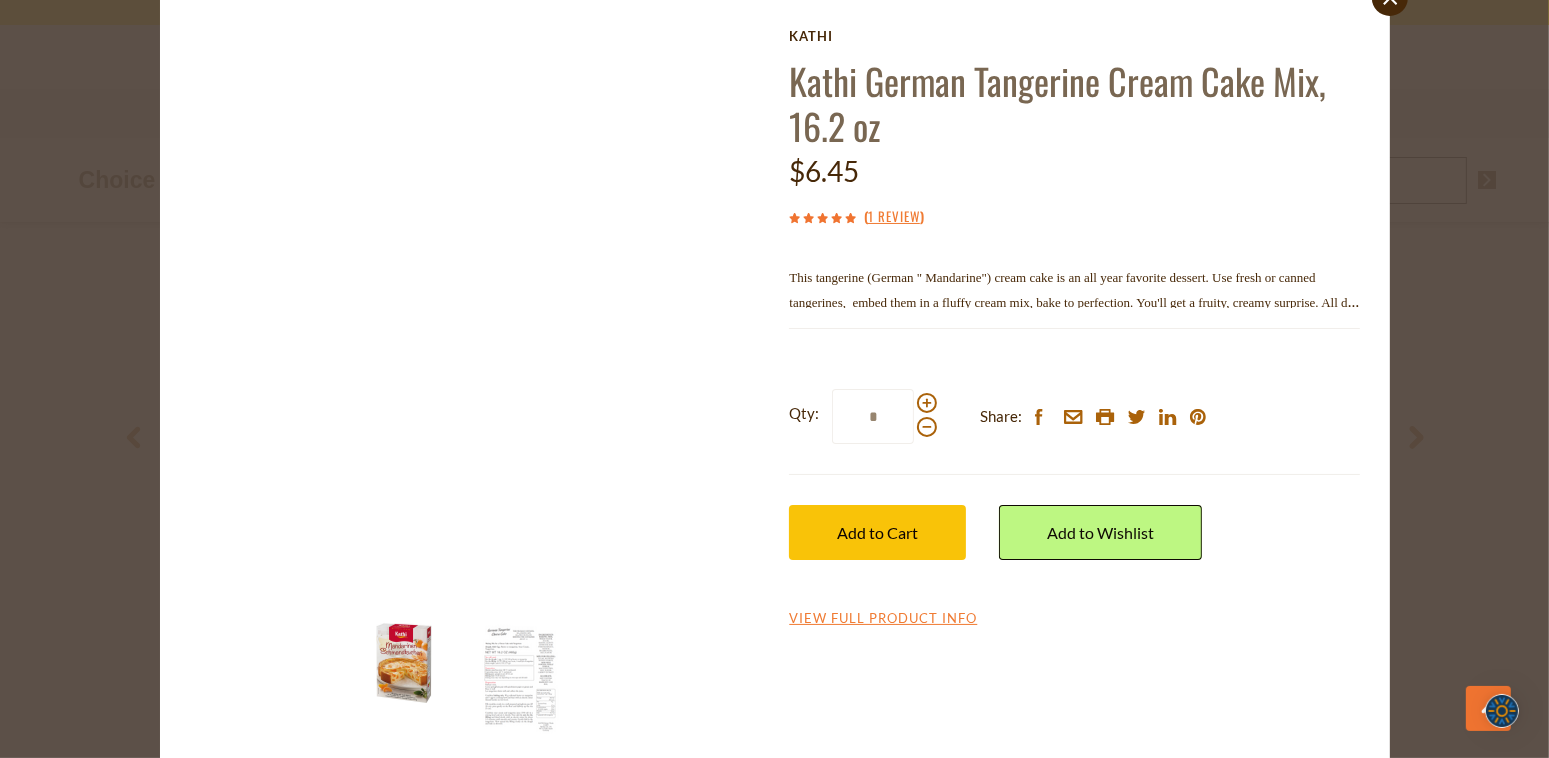 scroll, scrollTop: 100, scrollLeft: 0, axis: vertical 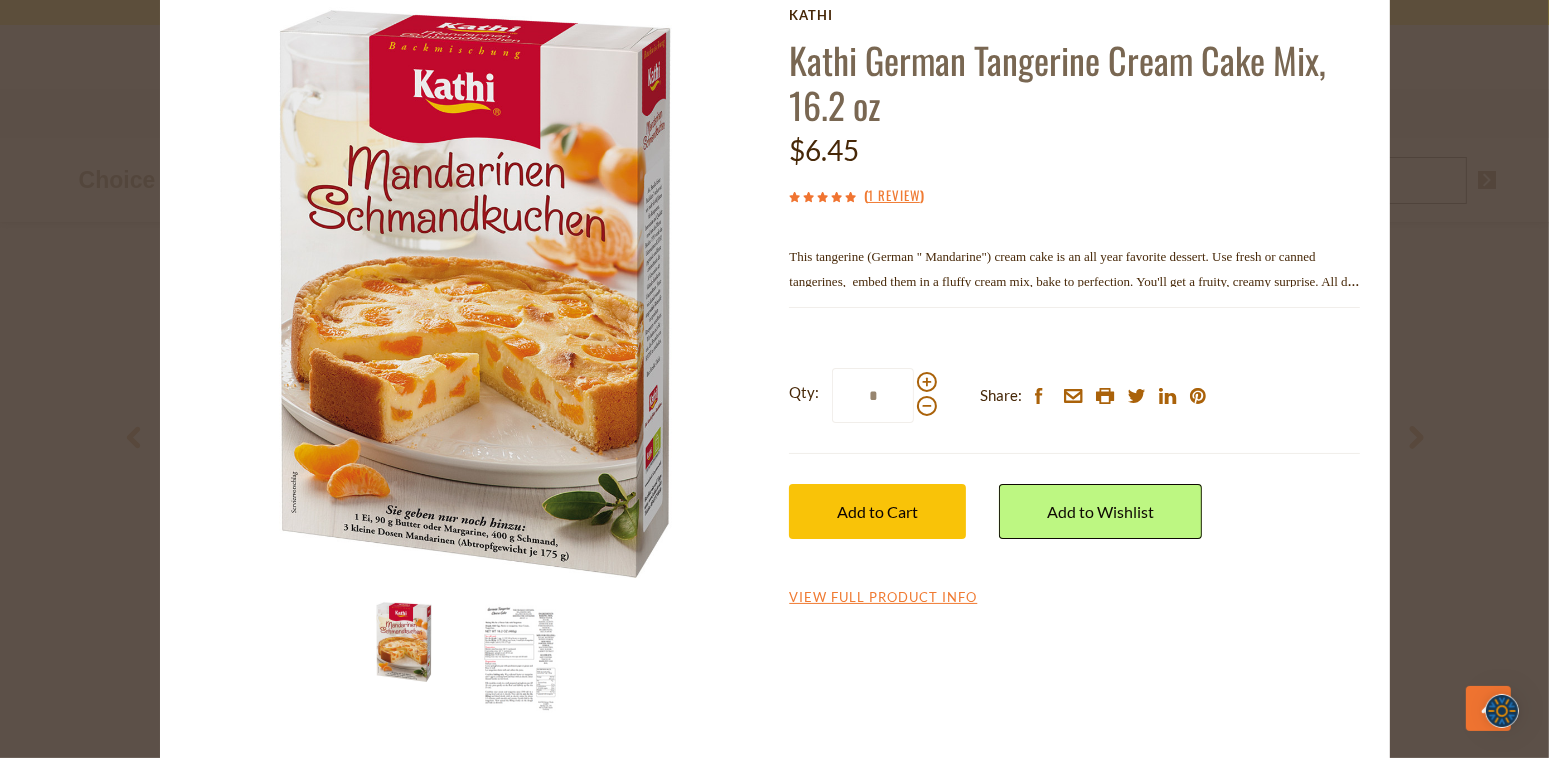 click at bounding box center [521, 658] 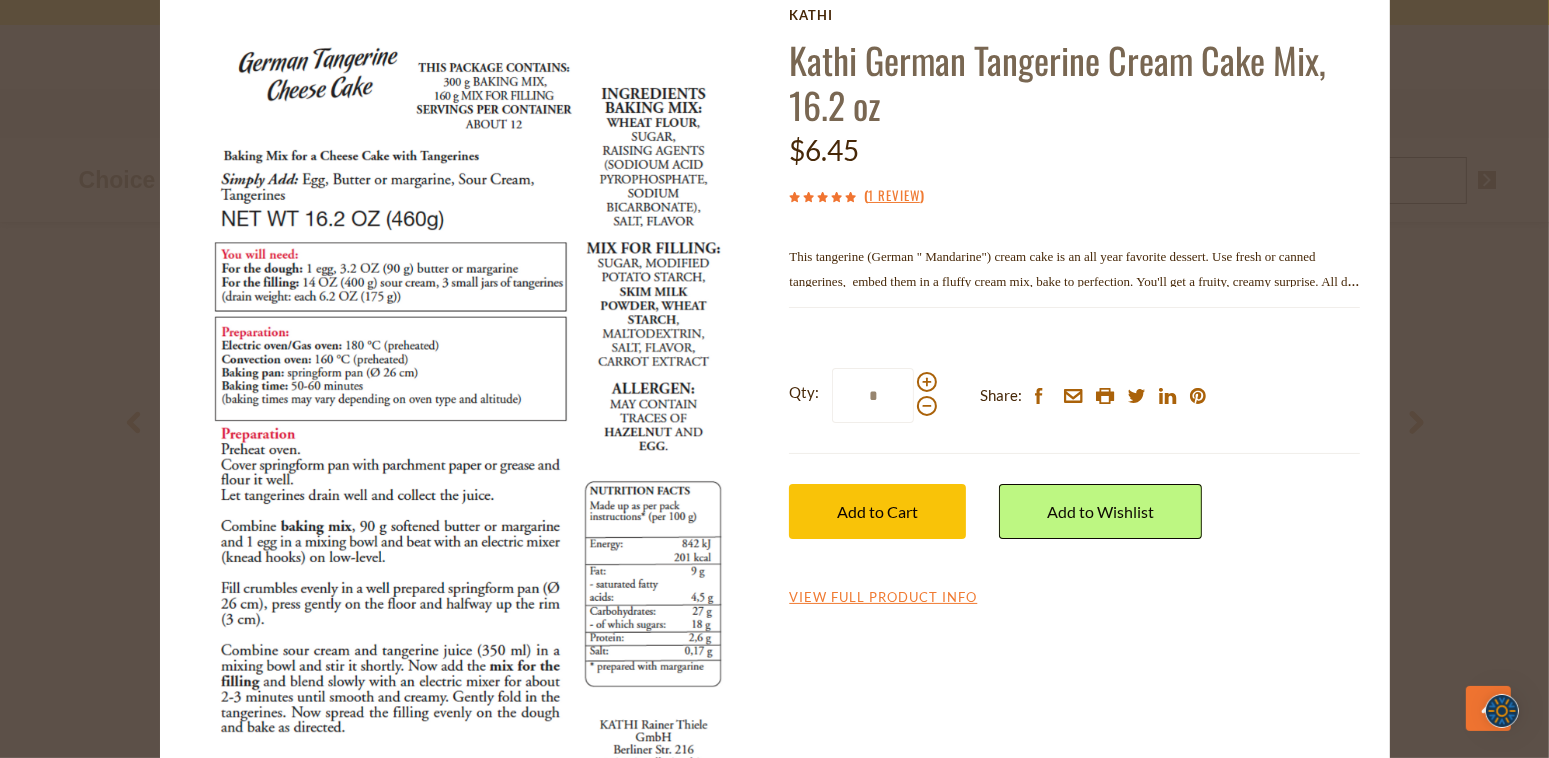 scroll, scrollTop: 2813, scrollLeft: 0, axis: vertical 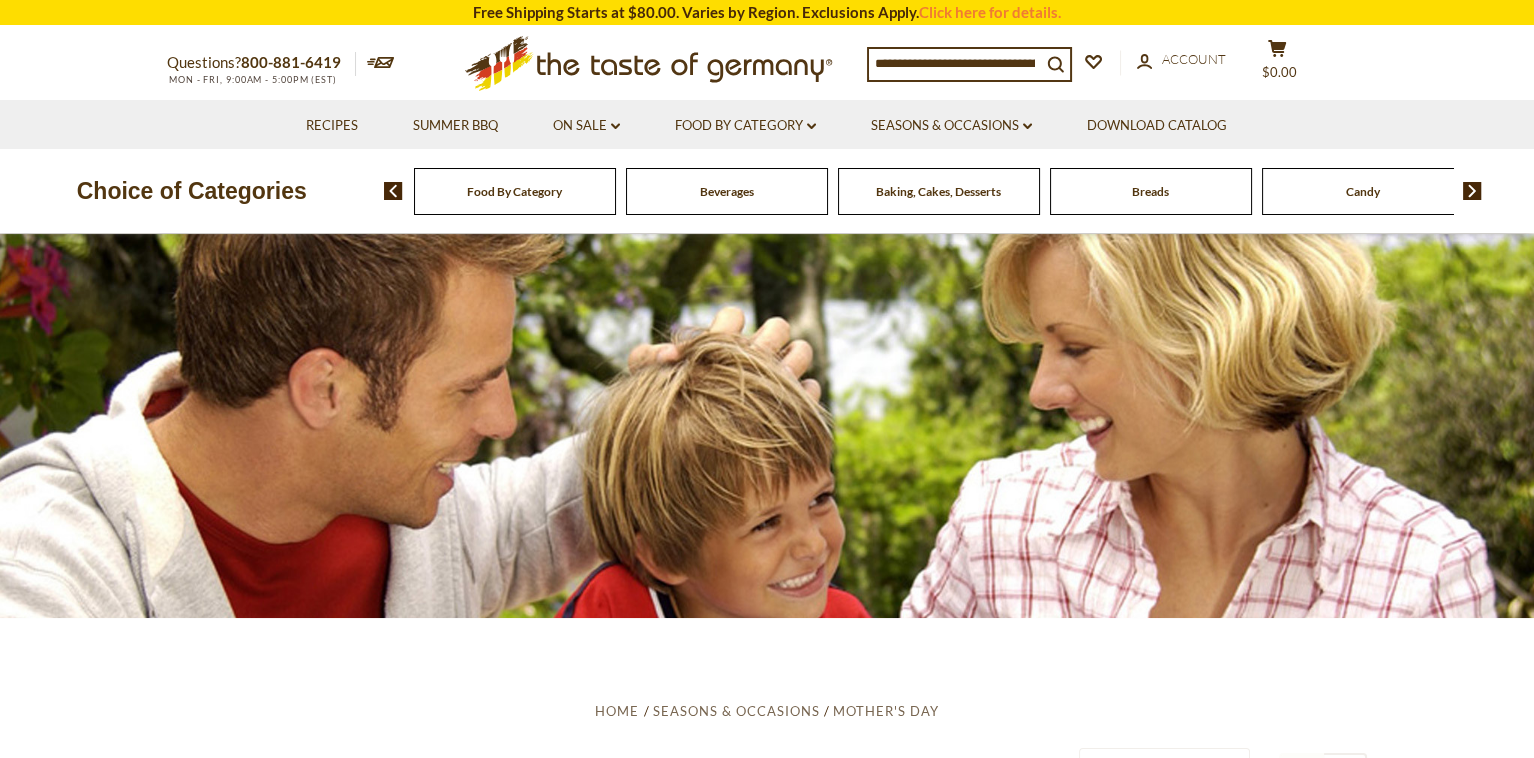 click at bounding box center [955, 63] 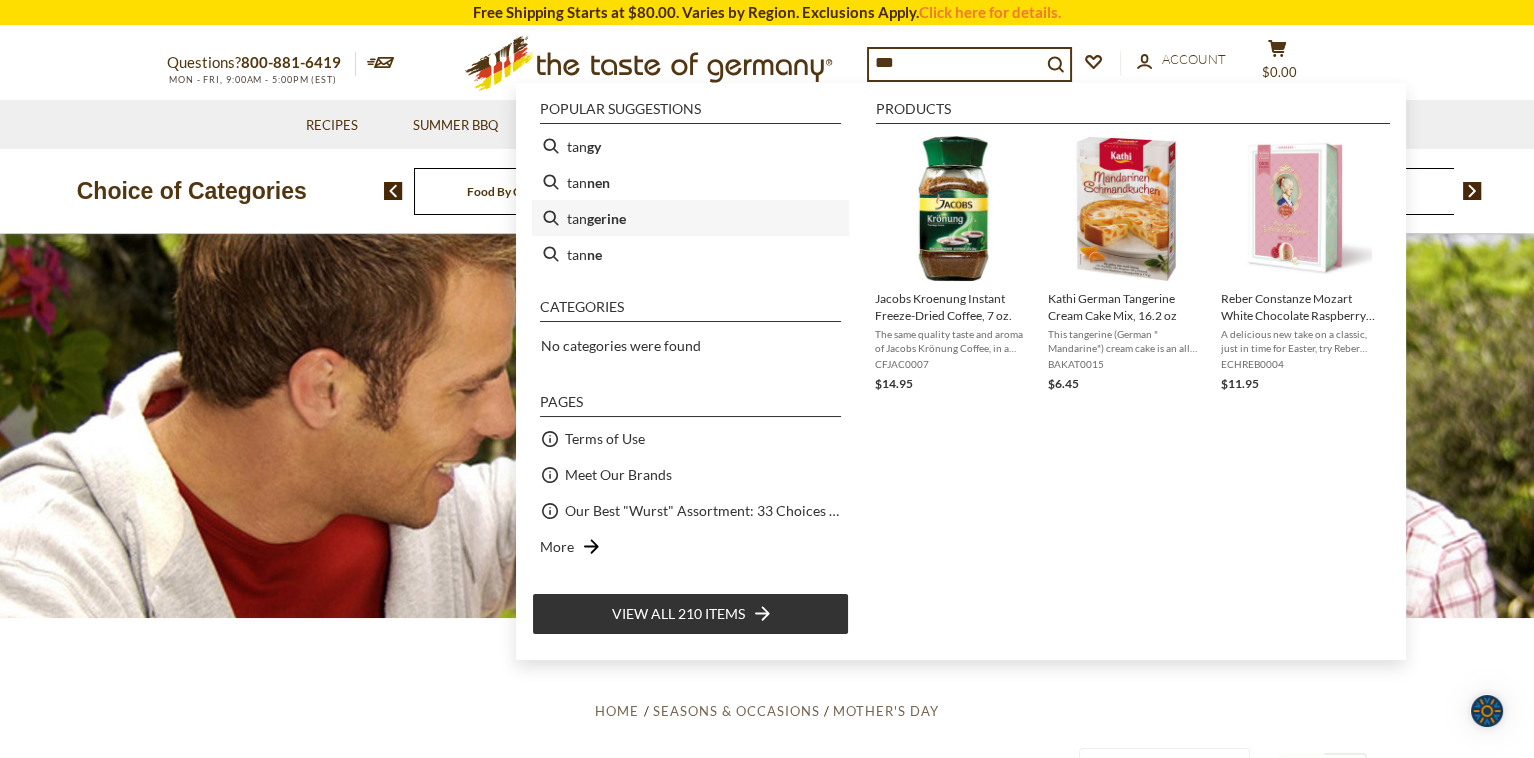 click on "gerine" at bounding box center (606, 218) 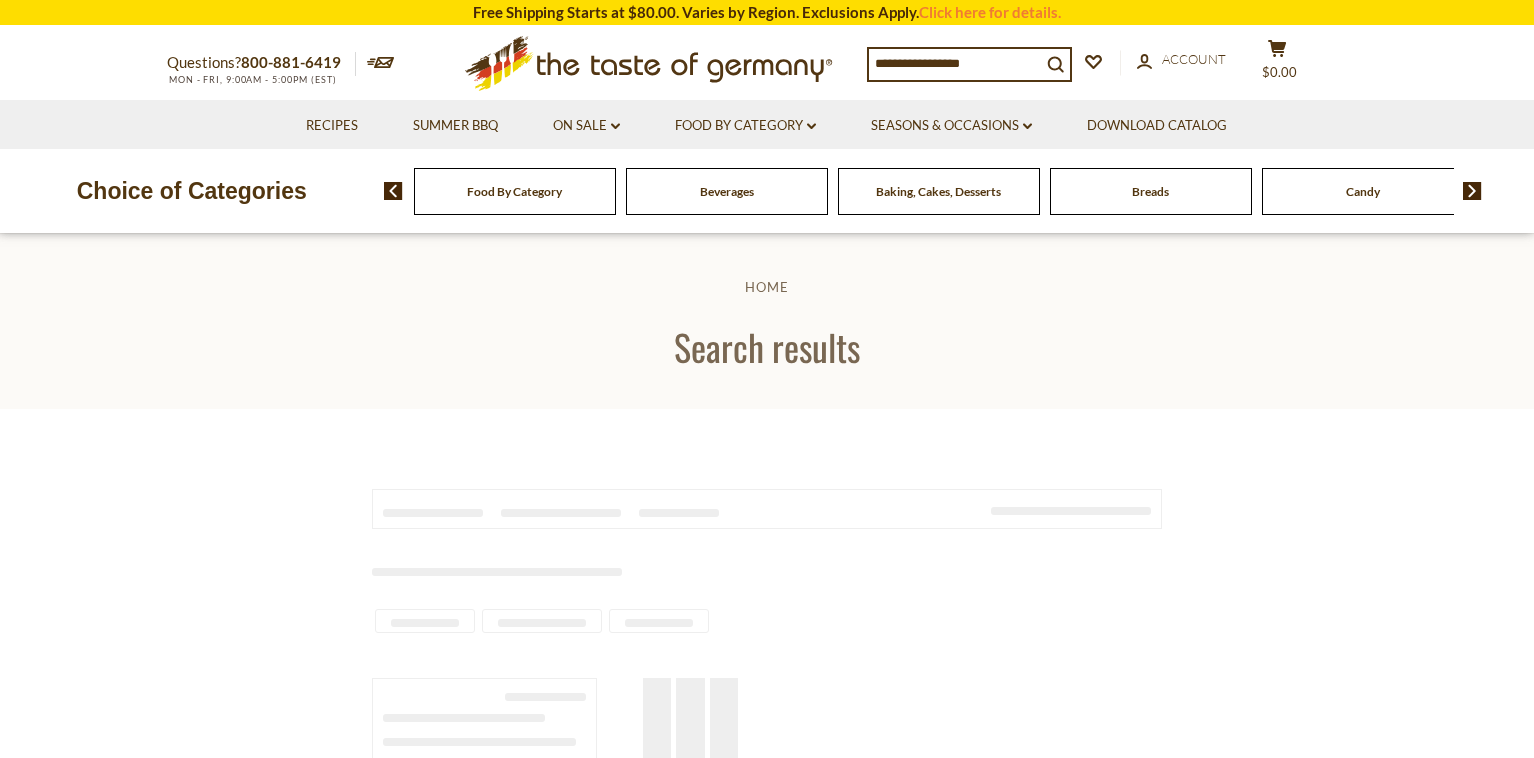 scroll, scrollTop: 0, scrollLeft: 0, axis: both 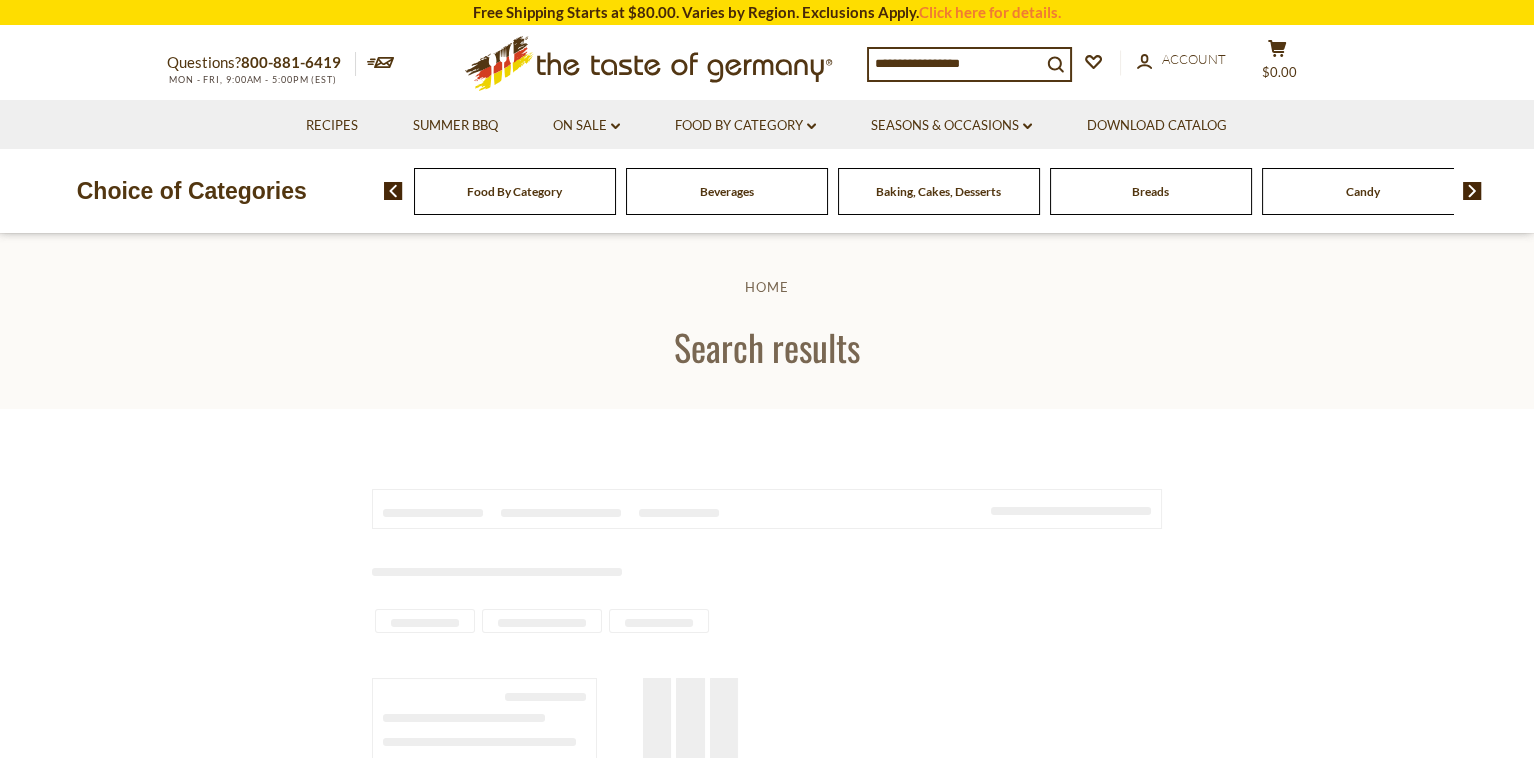 type on "*********" 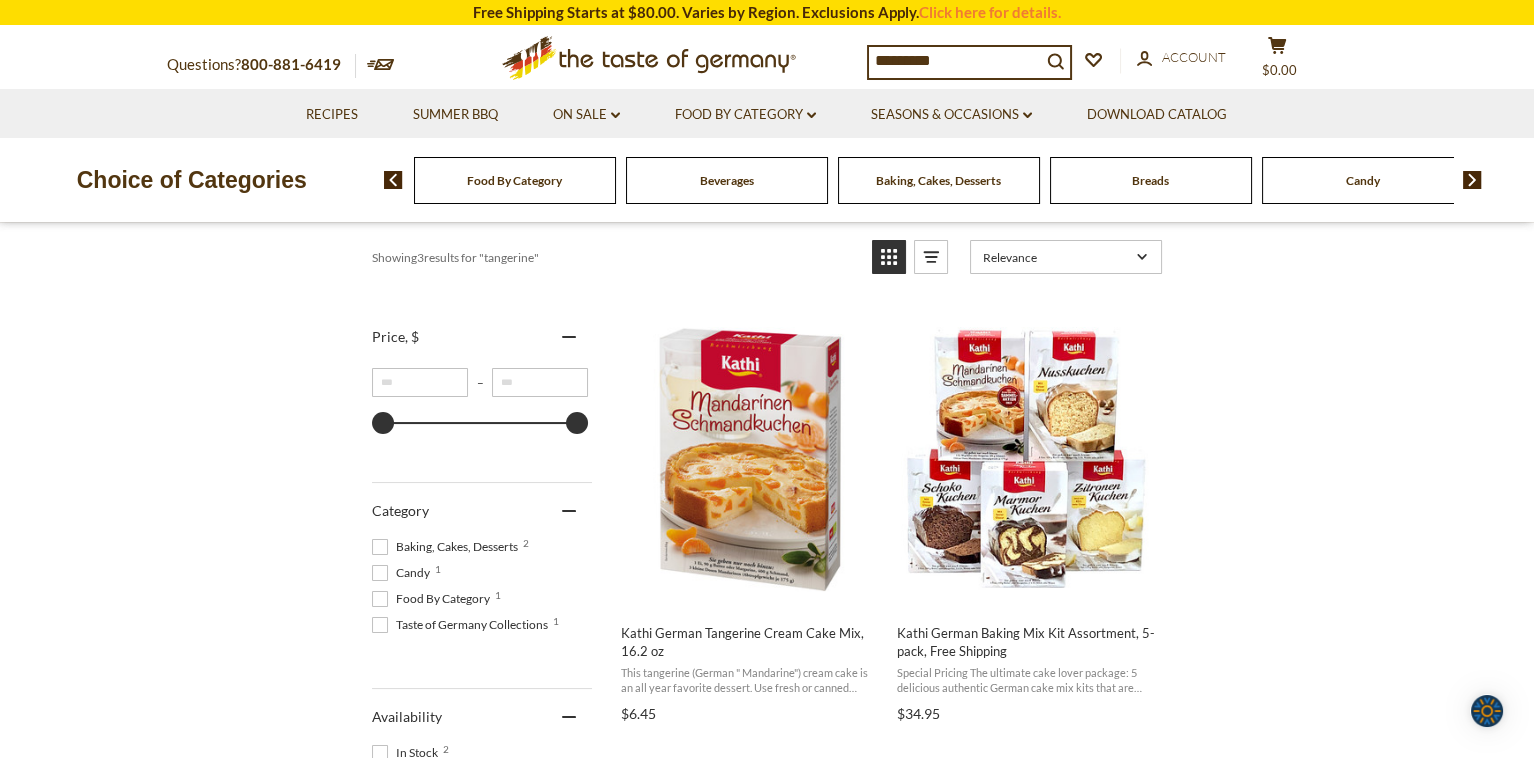 scroll, scrollTop: 300, scrollLeft: 0, axis: vertical 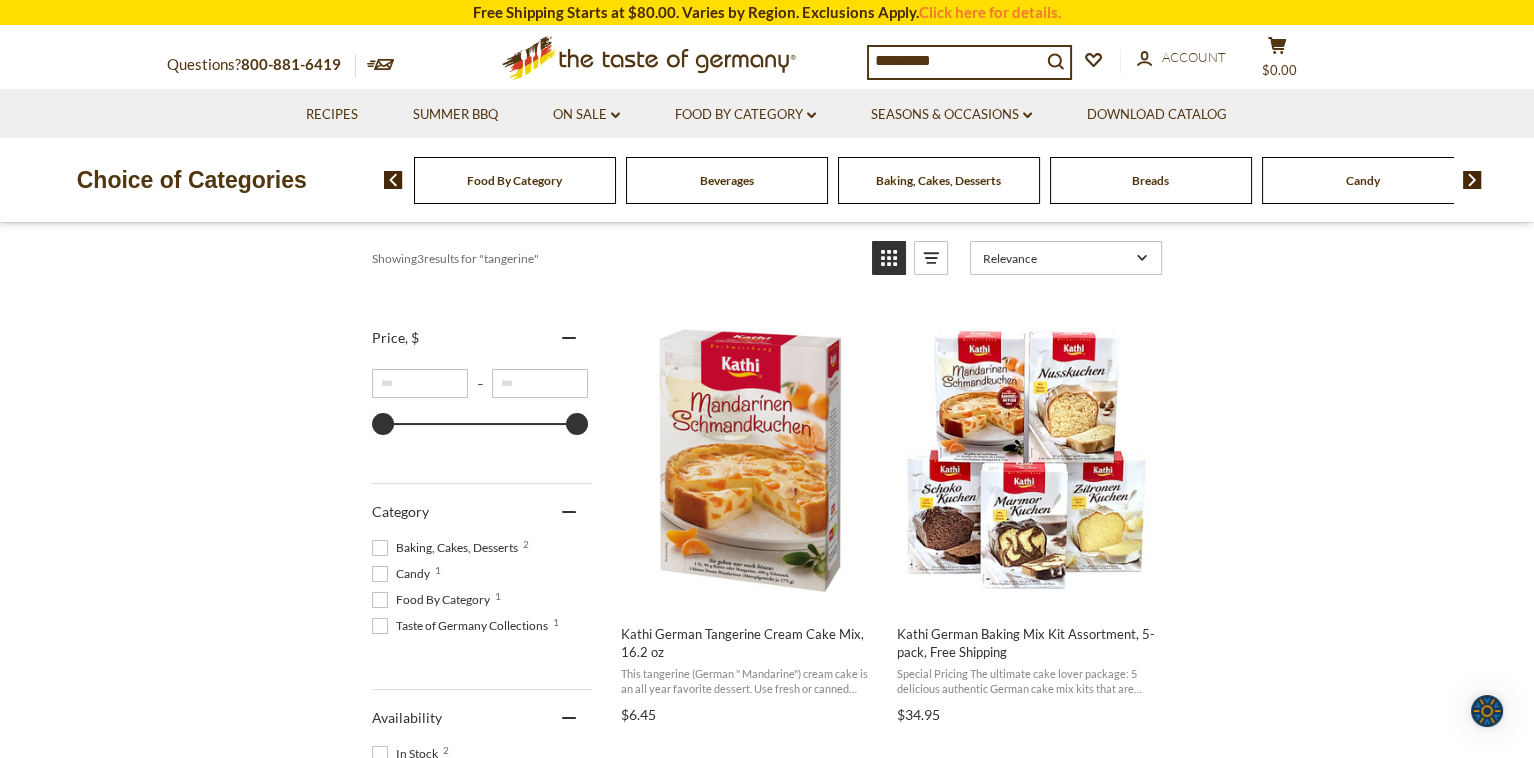 click at bounding box center (380, 548) 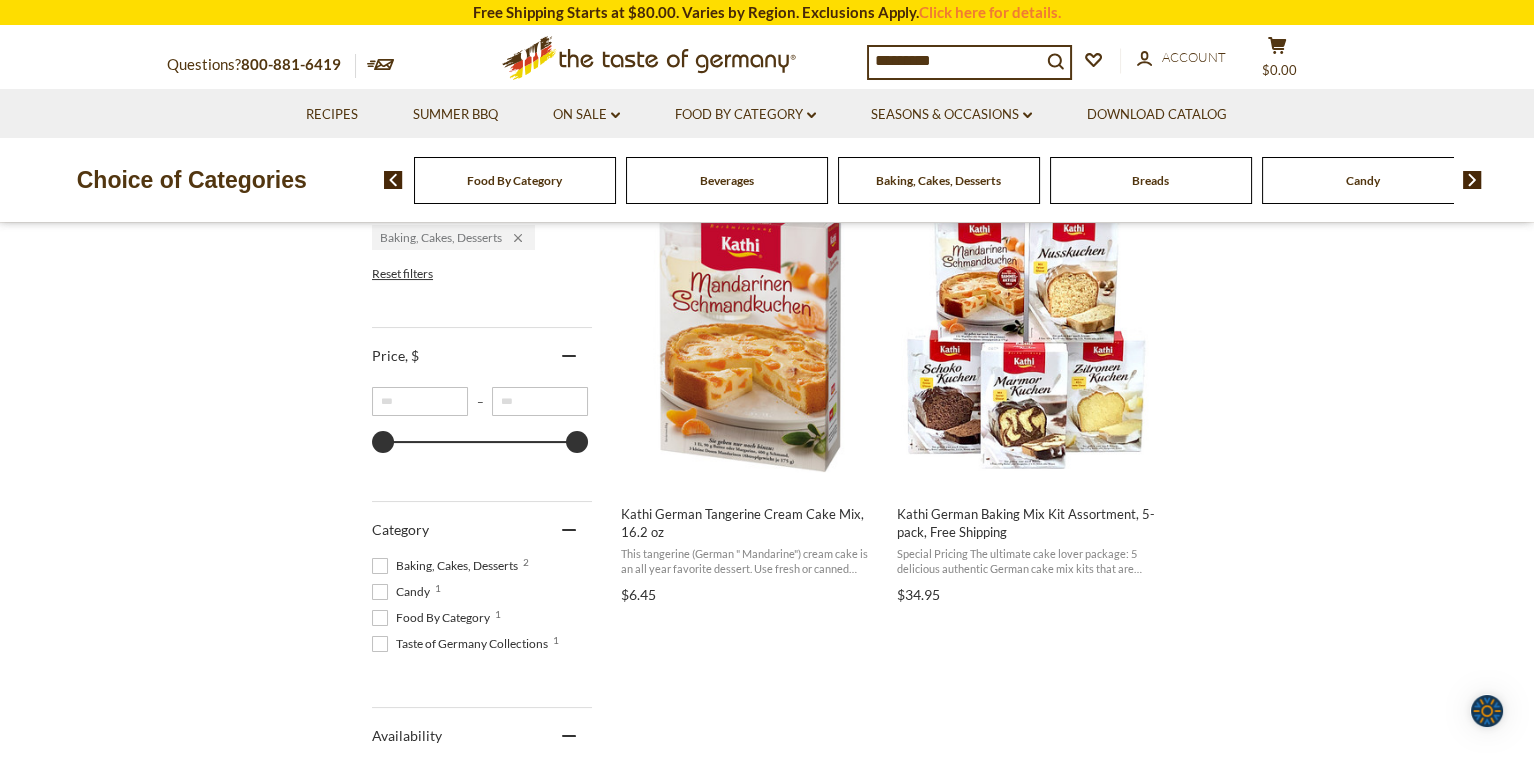 scroll, scrollTop: 433, scrollLeft: 0, axis: vertical 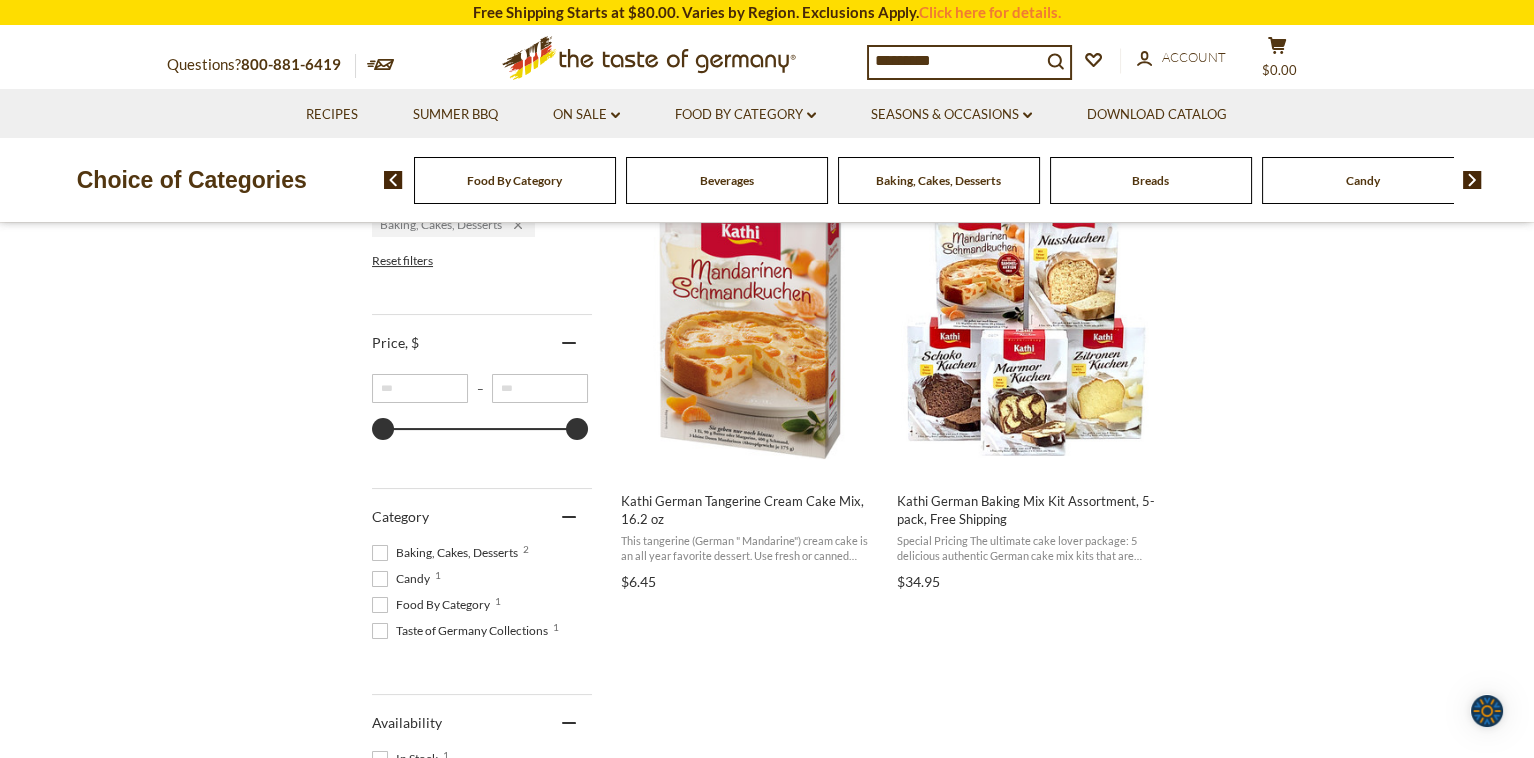 click on "Baking, Cakes, Desserts" at bounding box center (515, 180) 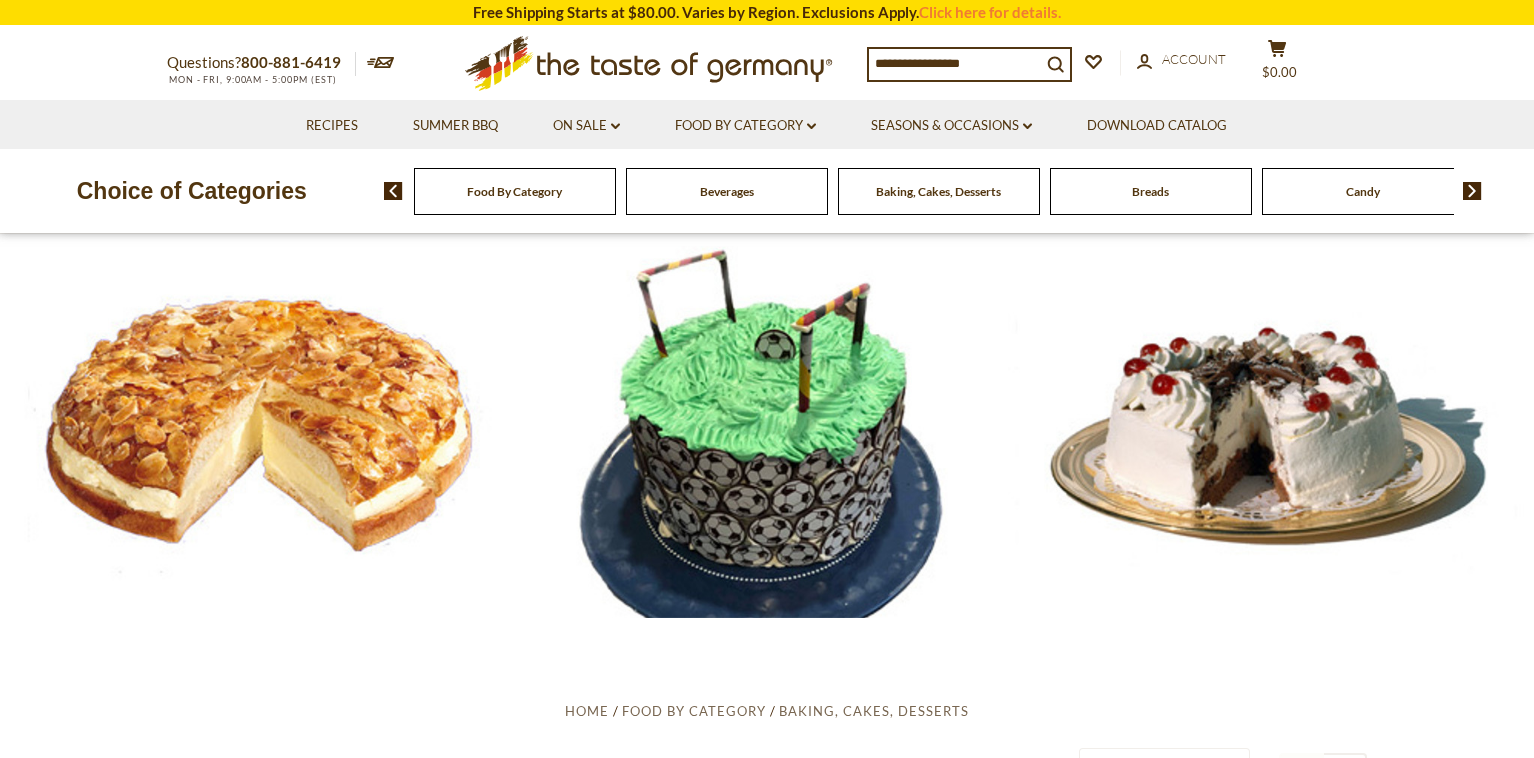 scroll, scrollTop: 0, scrollLeft: 0, axis: both 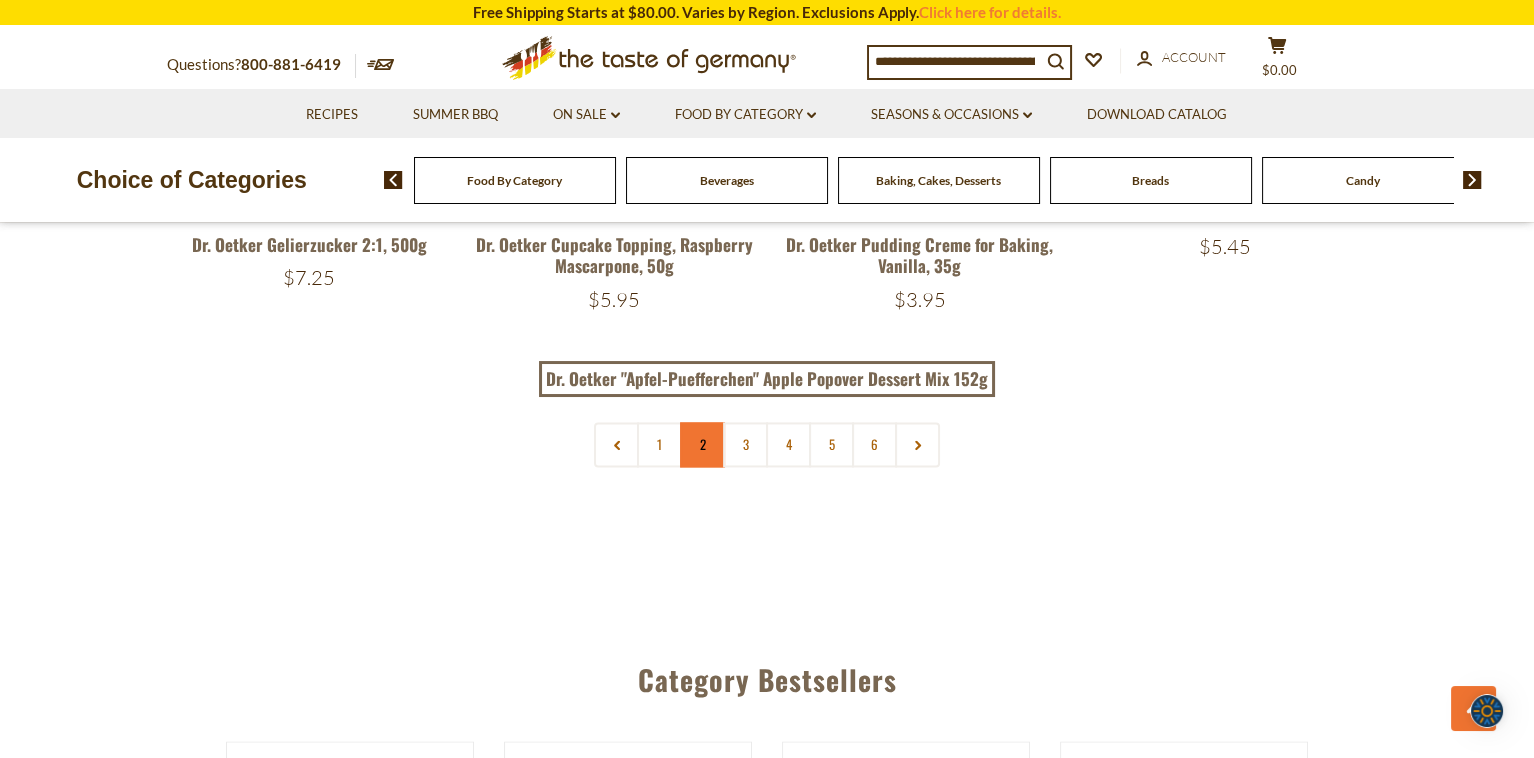 click on "2" at bounding box center (702, 444) 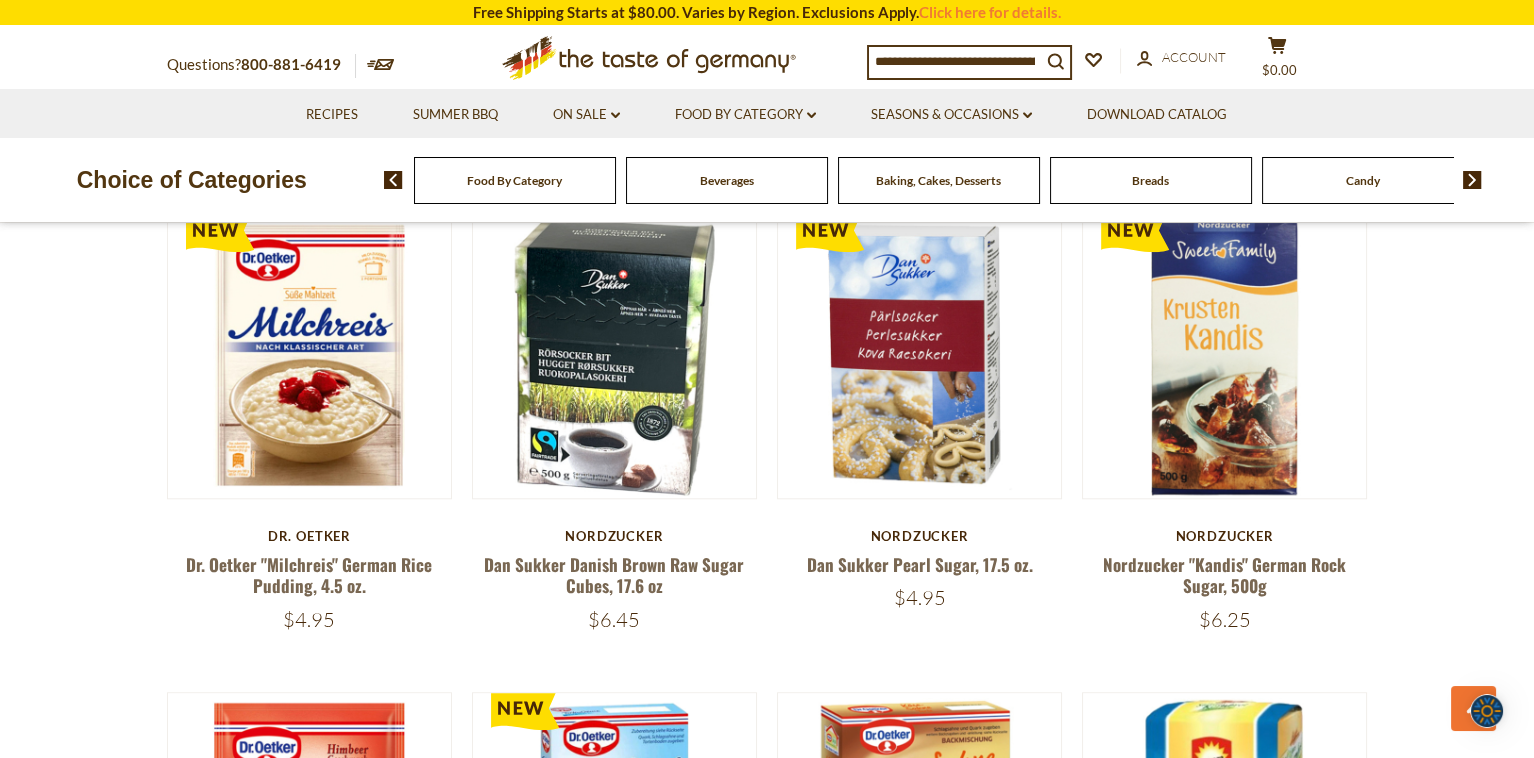 scroll, scrollTop: 3014, scrollLeft: 0, axis: vertical 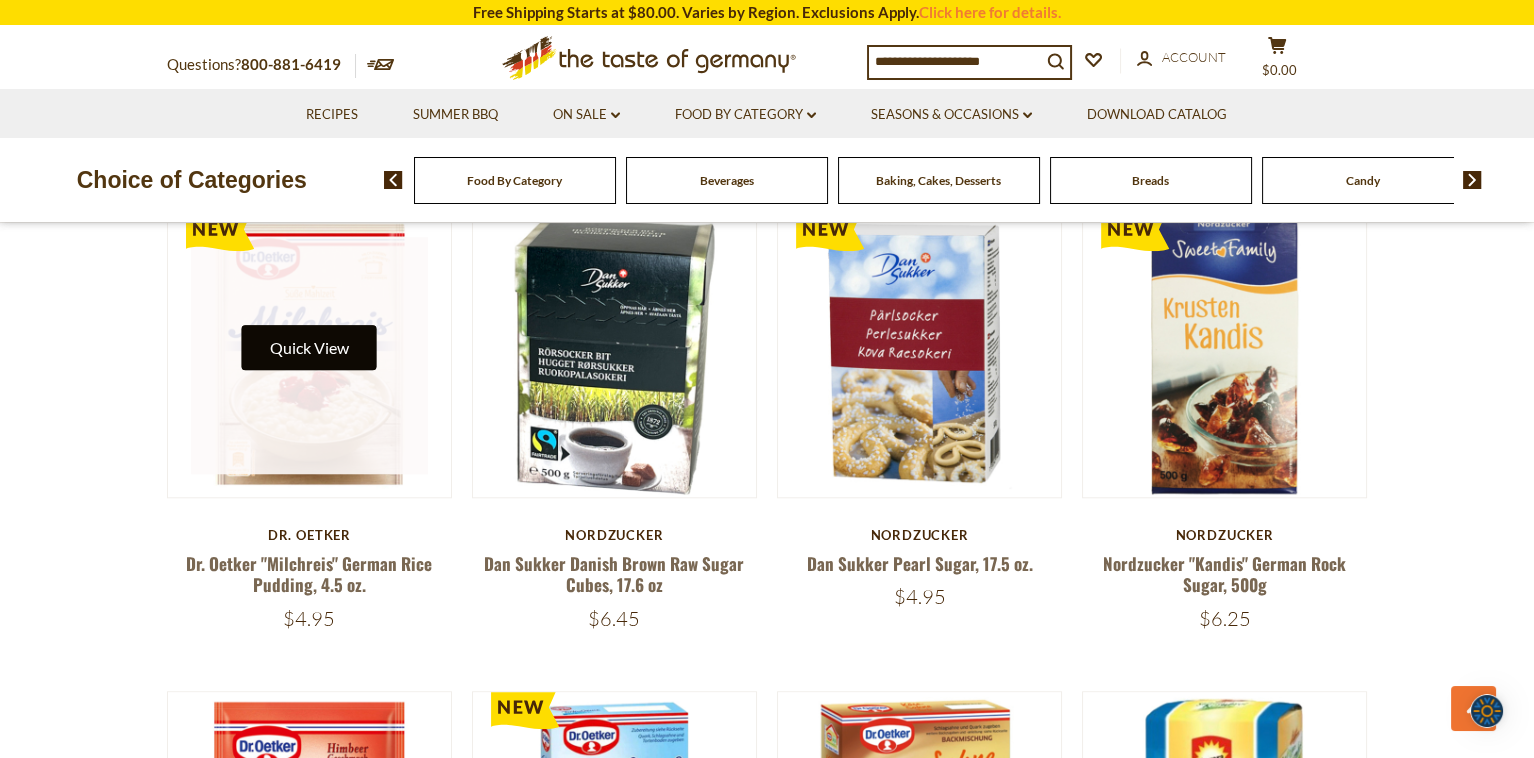 click on "Quick View" at bounding box center (309, 347) 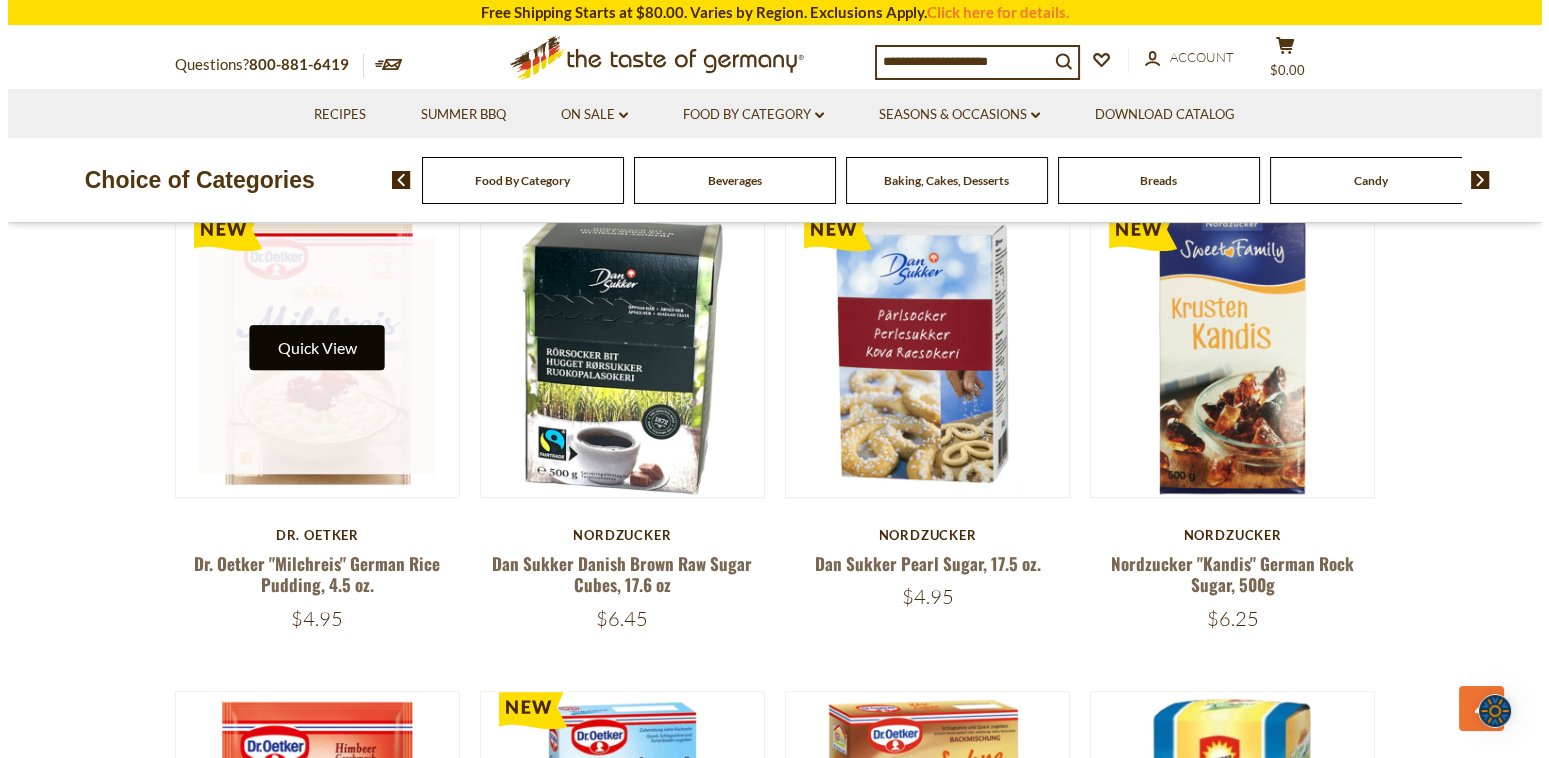 scroll, scrollTop: 3018, scrollLeft: 0, axis: vertical 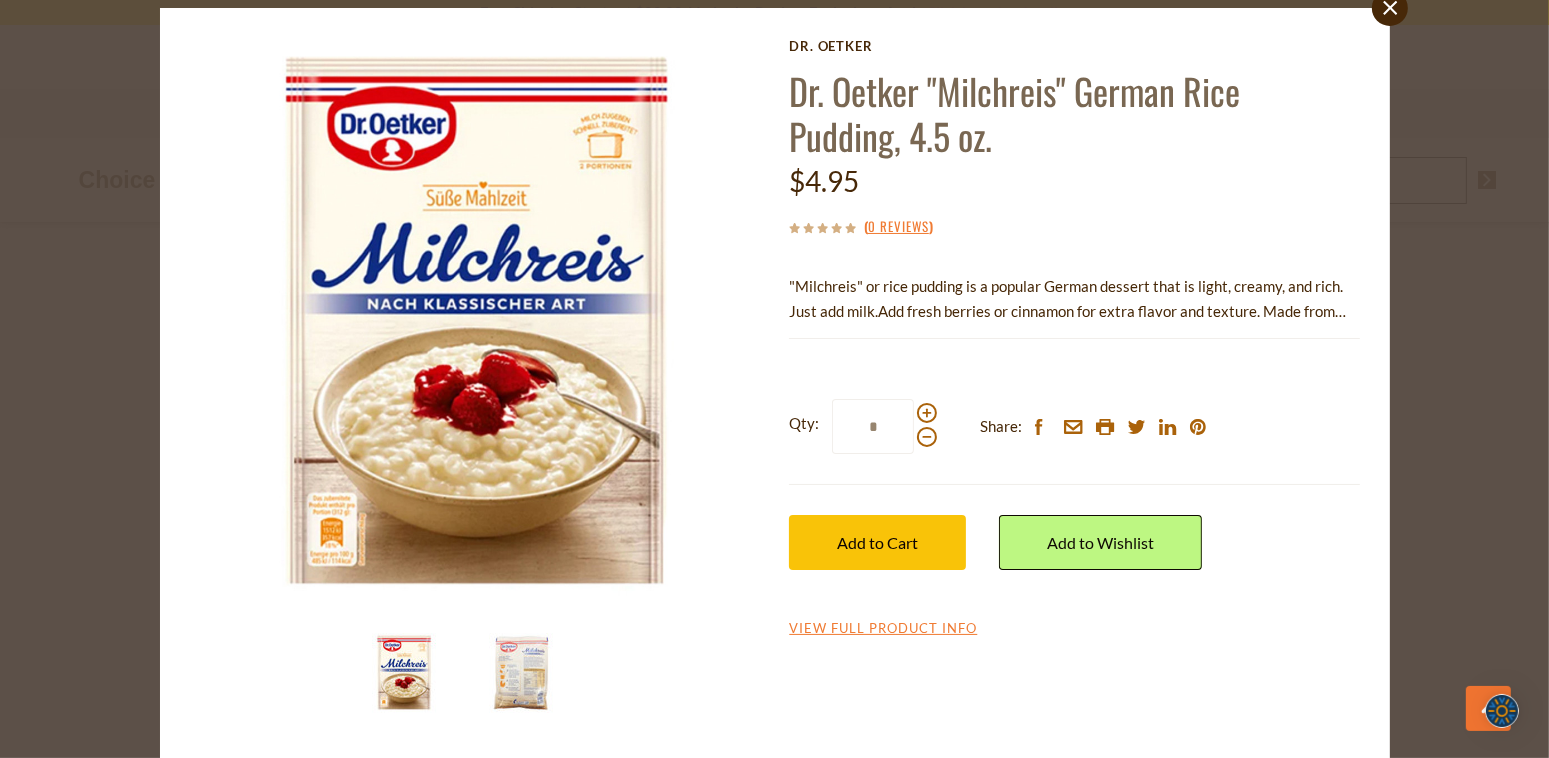 click at bounding box center (521, 673) 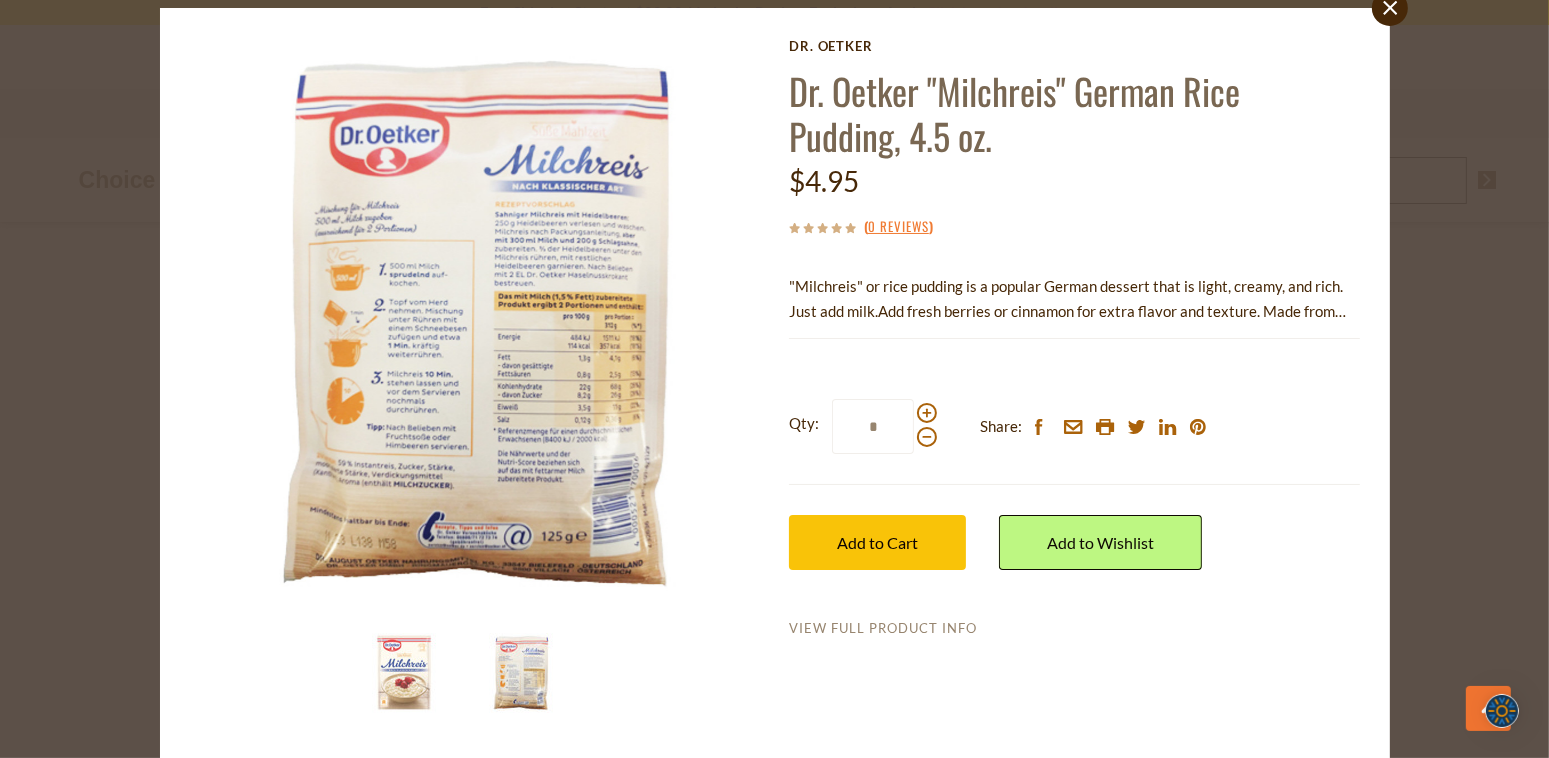 click on "View Full Product Info" at bounding box center (883, 629) 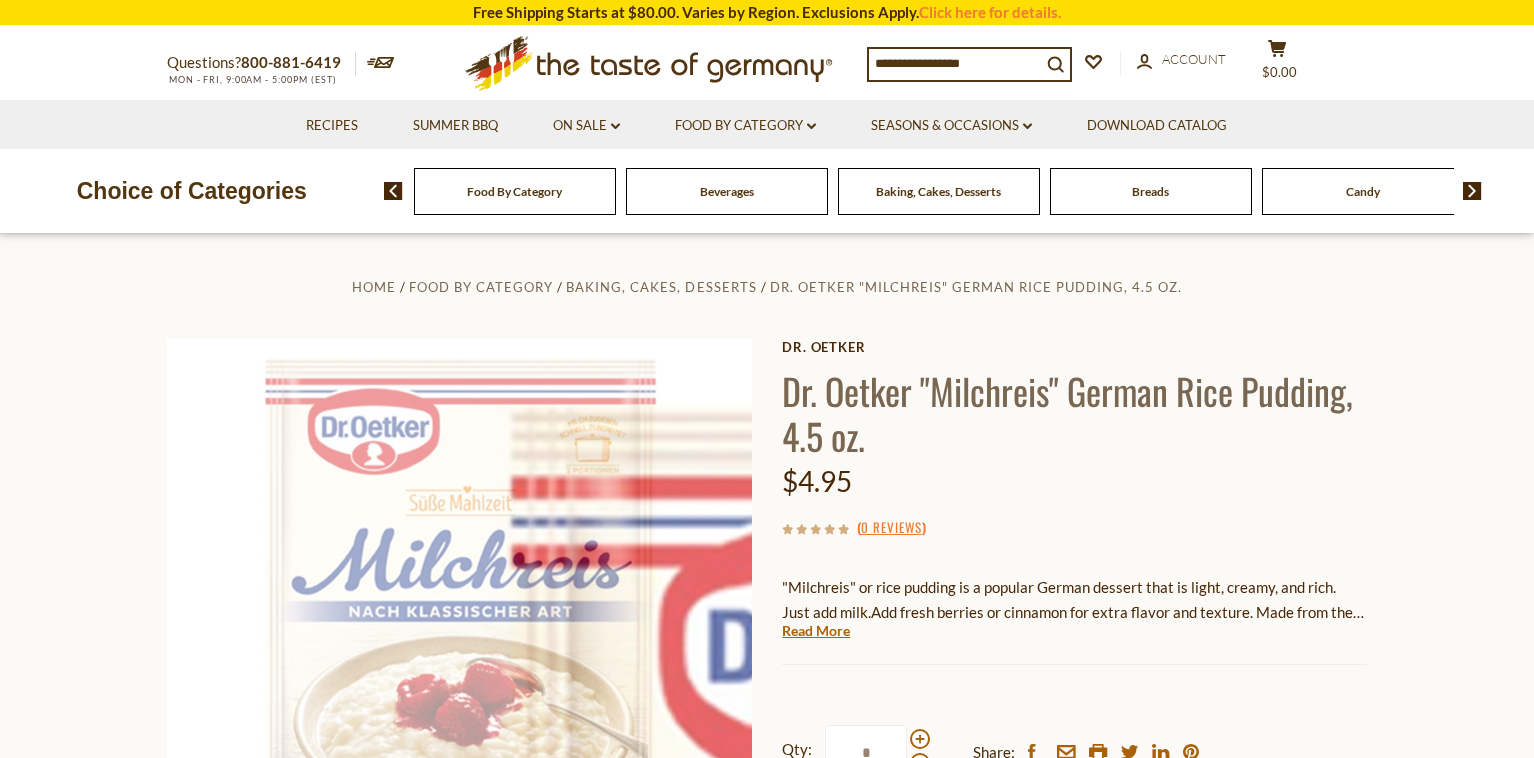 scroll, scrollTop: 0, scrollLeft: 0, axis: both 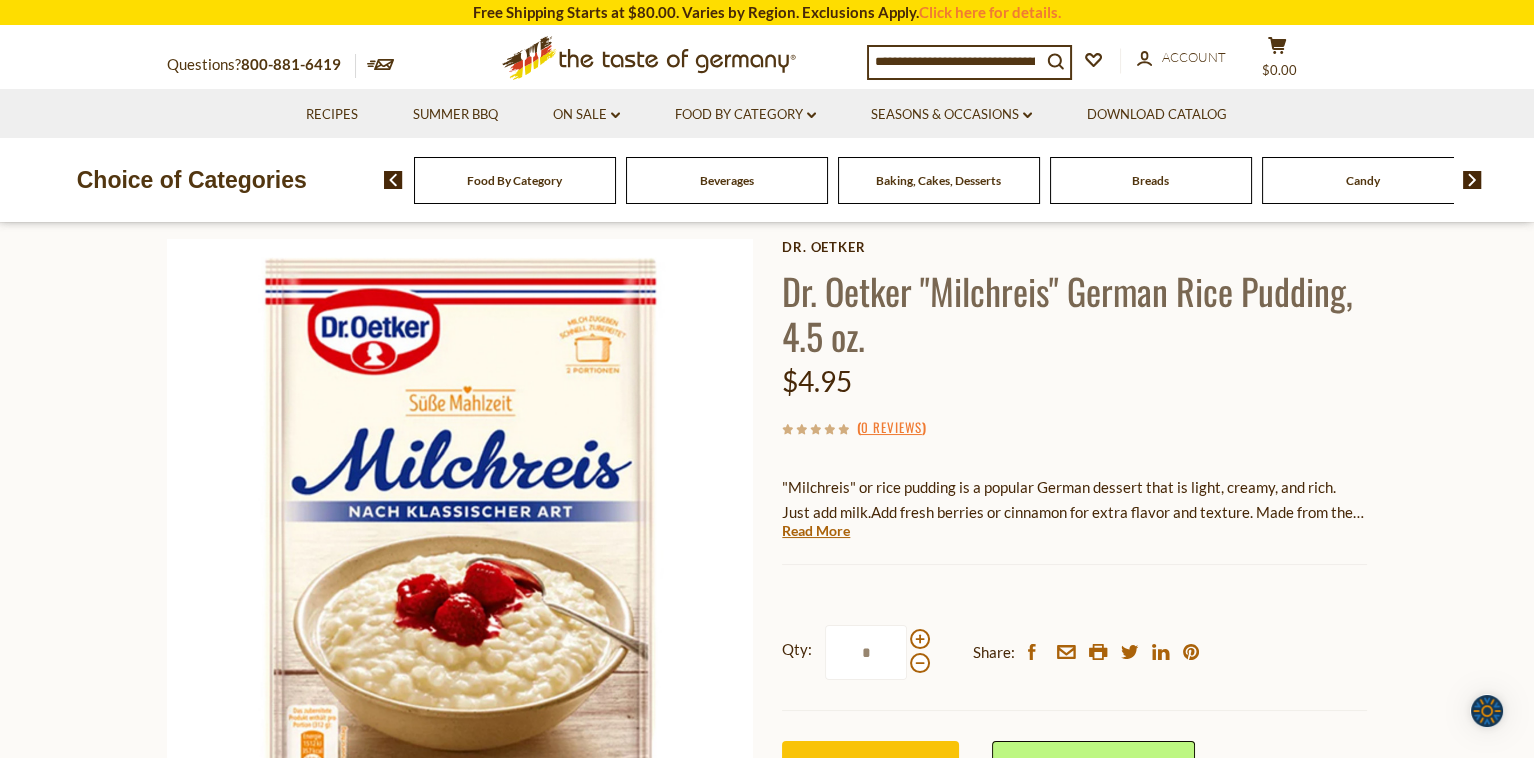 click on ""Milchreis" or rice pudding is a popular German dessert that is light, creamy, and rich. Just add milk.  Add fresh berries or cinnamon for extra flavor and texture. Made from the finest ingredients by Dr. Oetker, the famous baking supply company based in Bielefeld, Germany." at bounding box center (1074, 500) 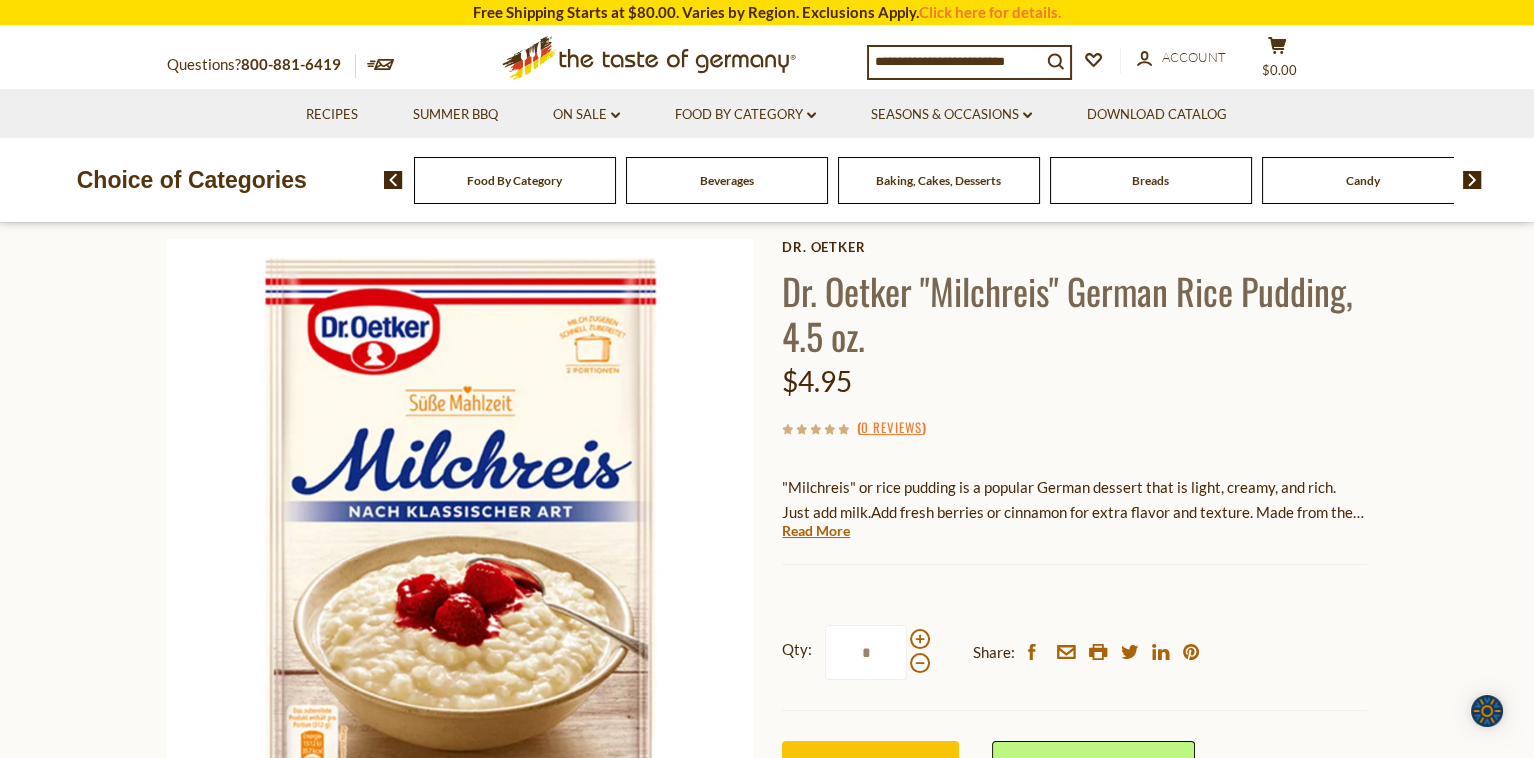 click on ""Milchreis" or rice pudding is a popular German dessert that is light, creamy, and rich. Just add milk." at bounding box center (1059, 499) 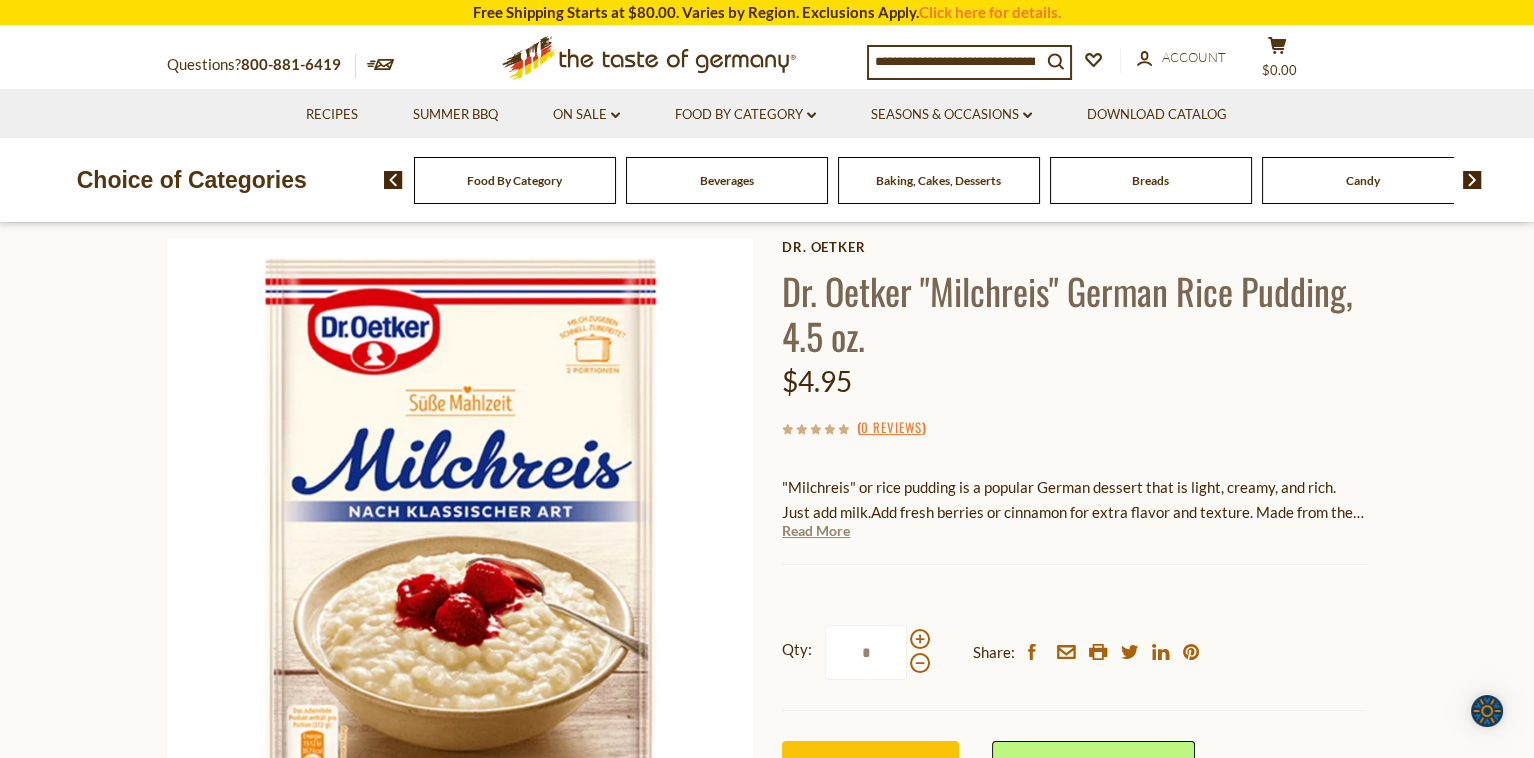 click on "Read More" at bounding box center (816, 531) 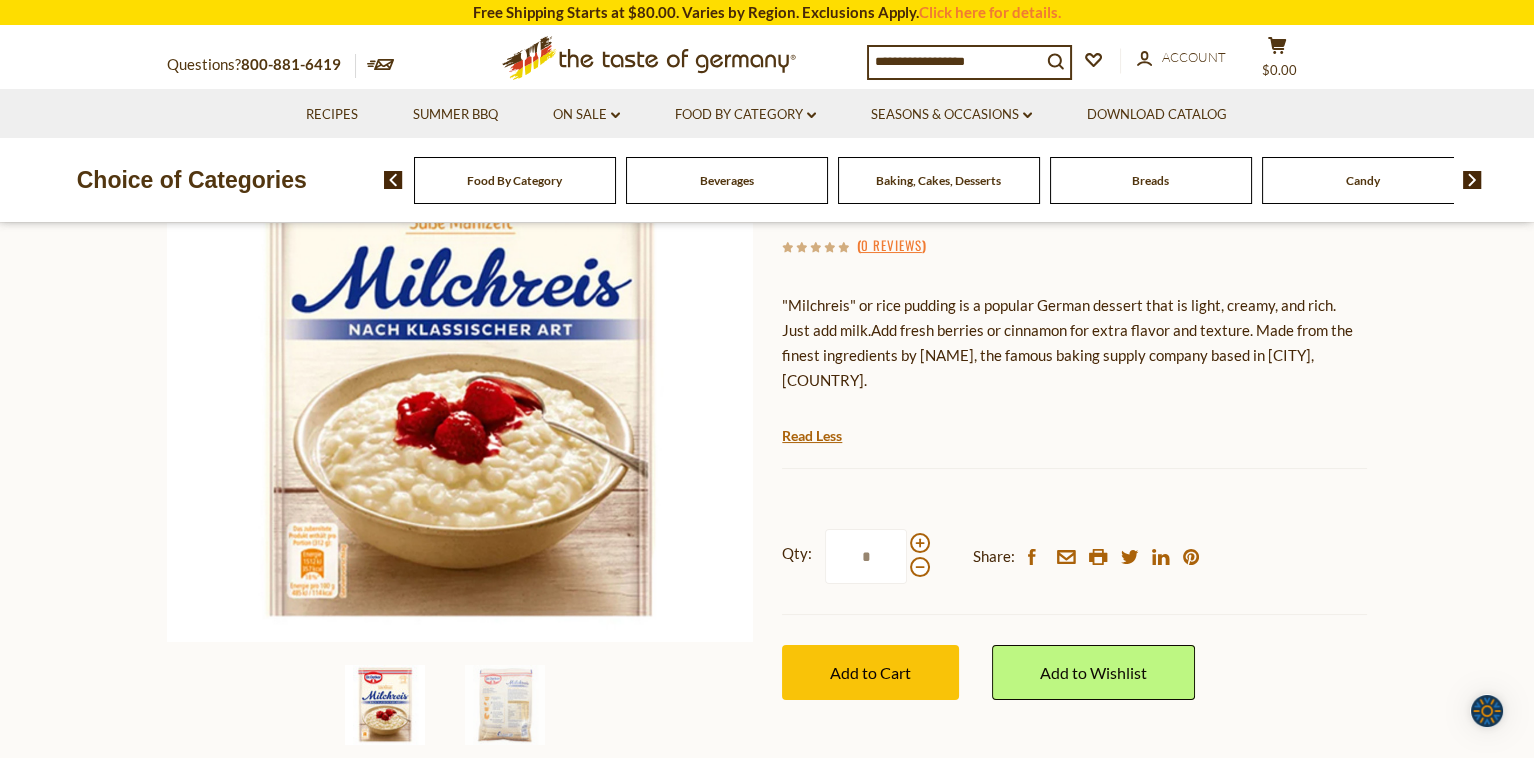 scroll, scrollTop: 300, scrollLeft: 0, axis: vertical 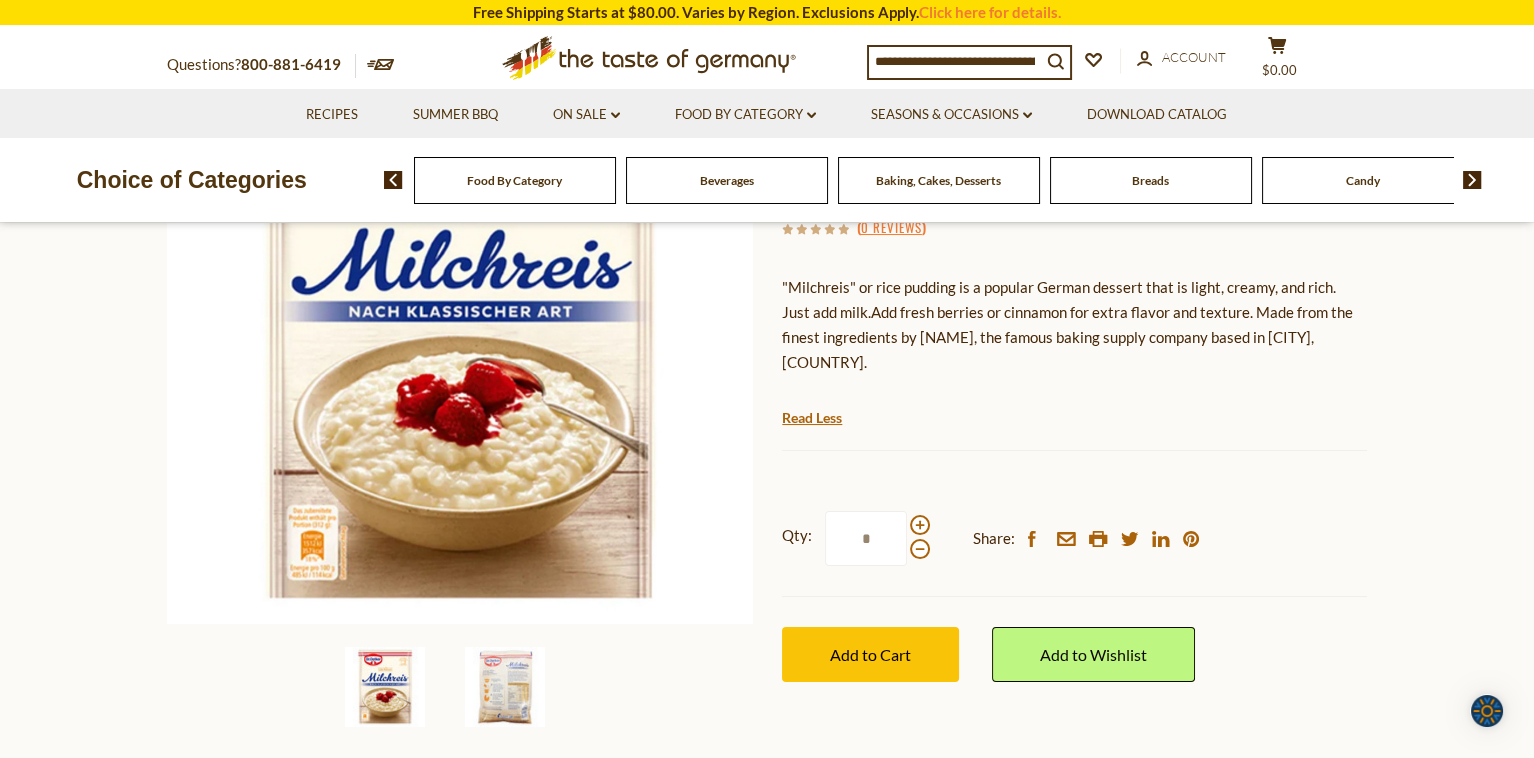 click at bounding box center (505, 687) 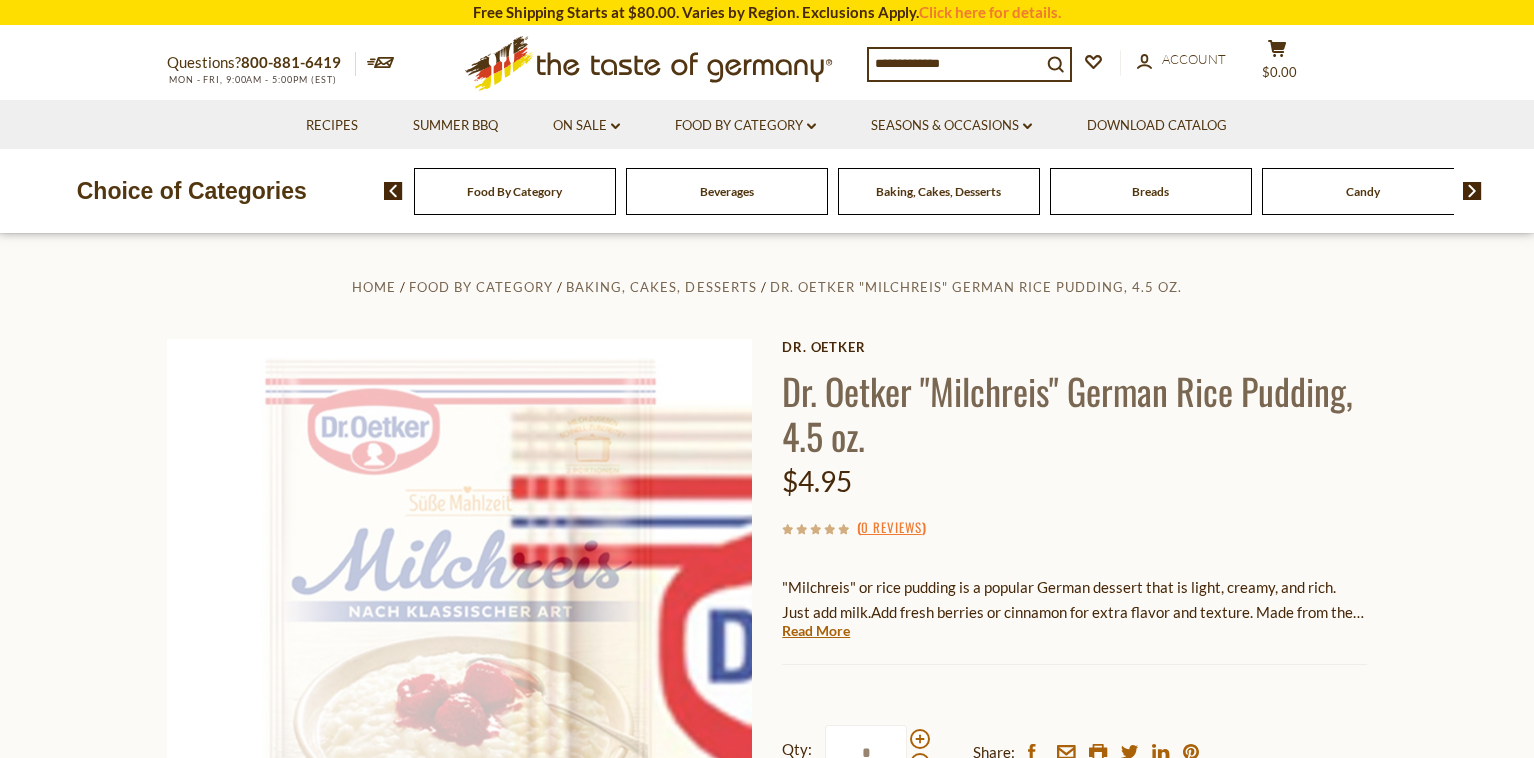 scroll, scrollTop: 300, scrollLeft: 0, axis: vertical 